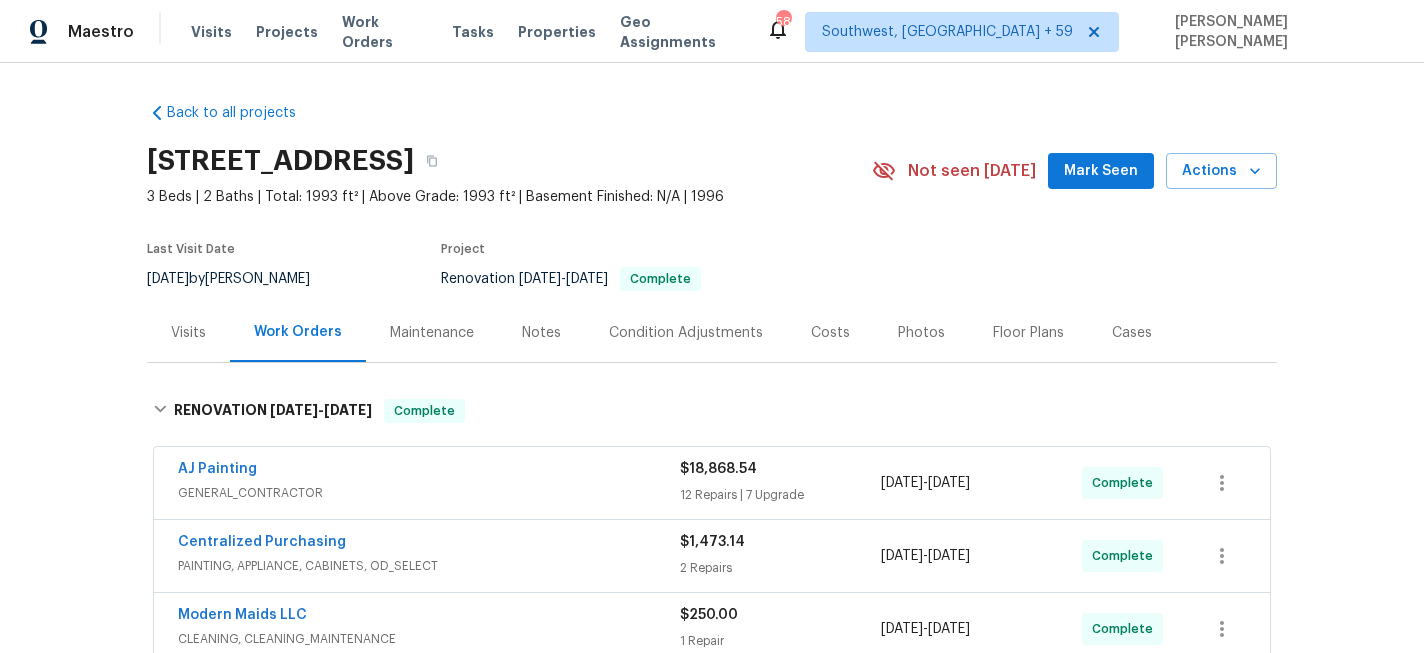 scroll, scrollTop: 0, scrollLeft: 0, axis: both 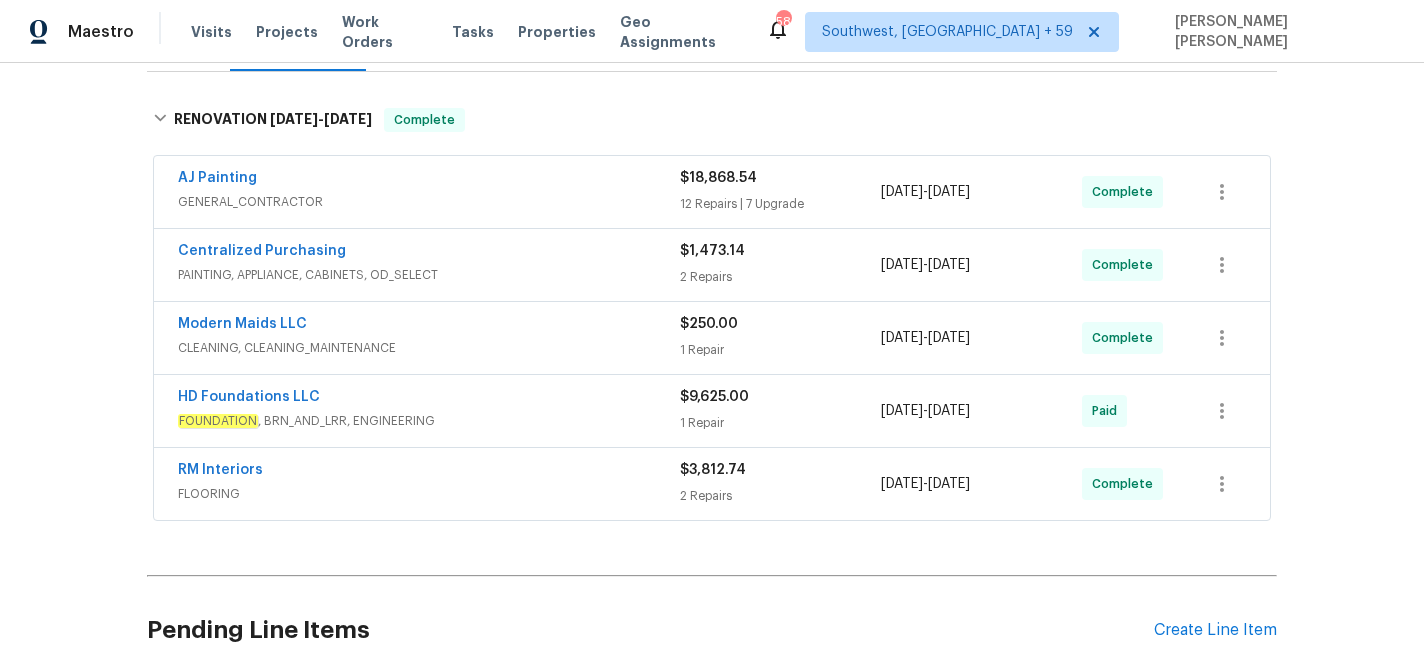 click on "Work Orders" at bounding box center [385, 32] 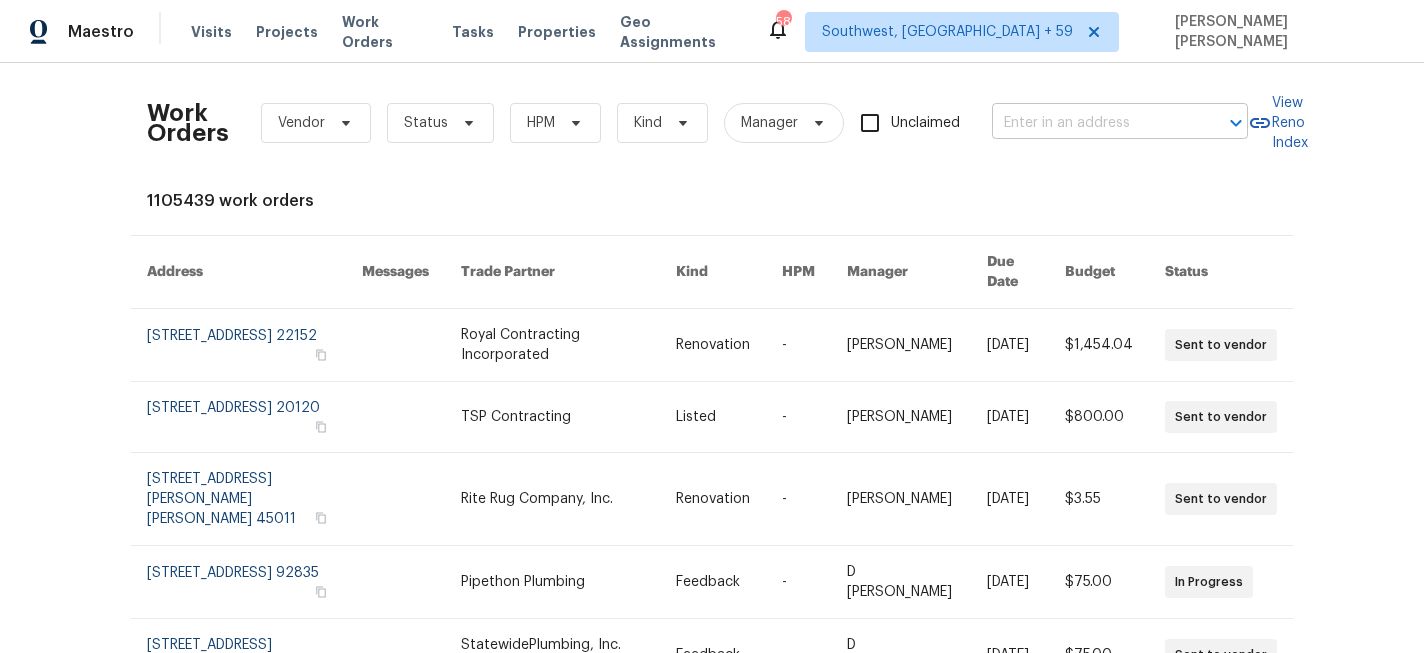 click at bounding box center [1092, 123] 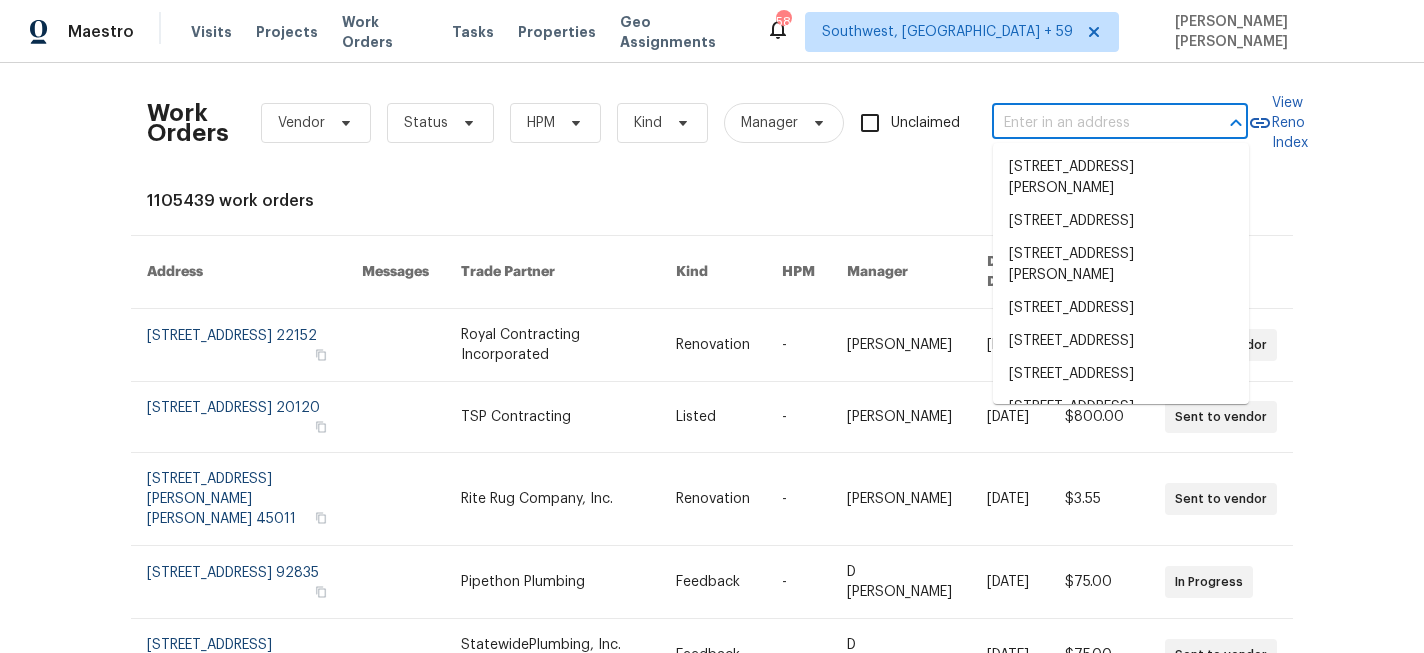 paste on "[STREET_ADDRESS][PERSON_NAME]" 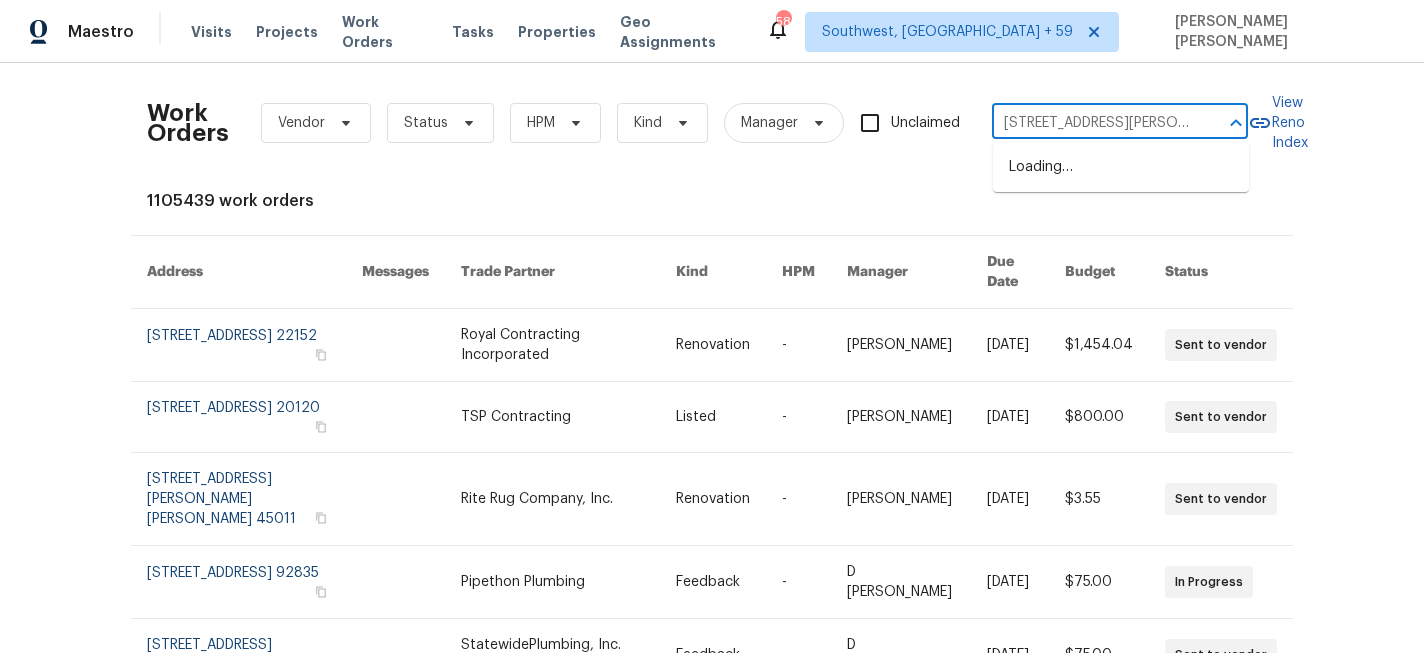 scroll, scrollTop: 0, scrollLeft: 51, axis: horizontal 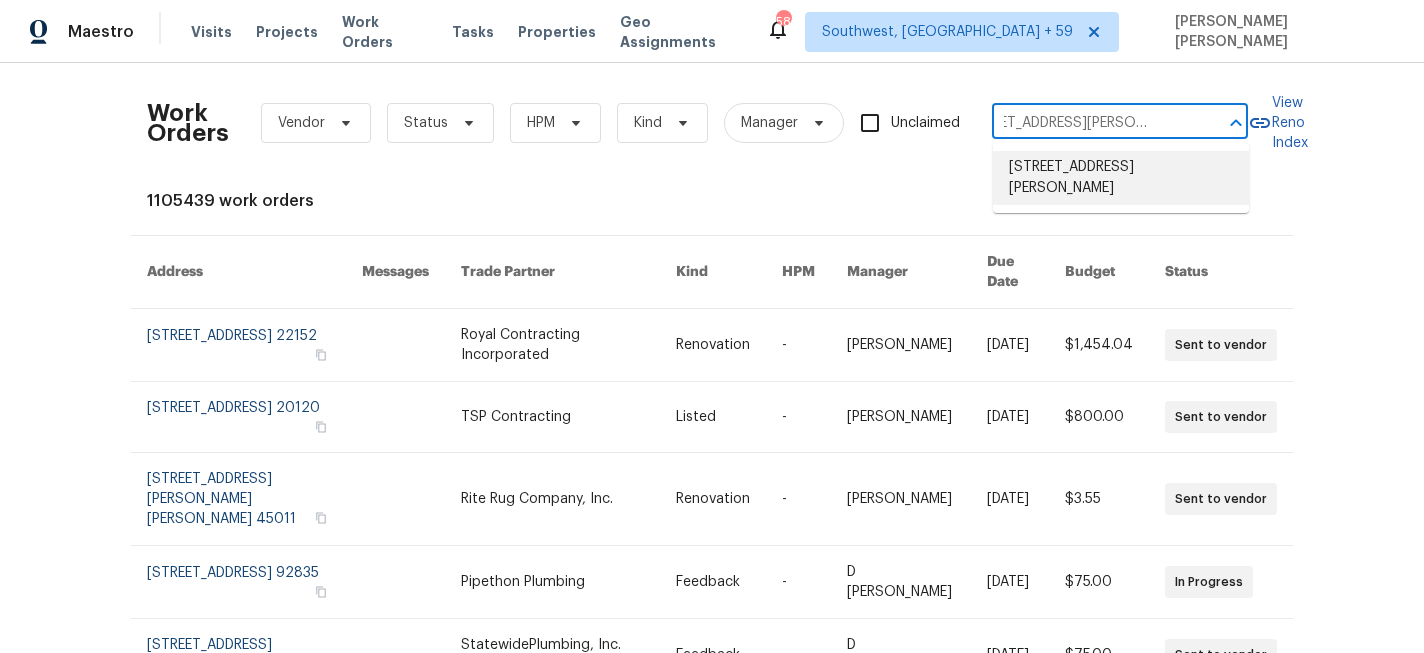 click on "[STREET_ADDRESS][PERSON_NAME]" at bounding box center [1121, 178] 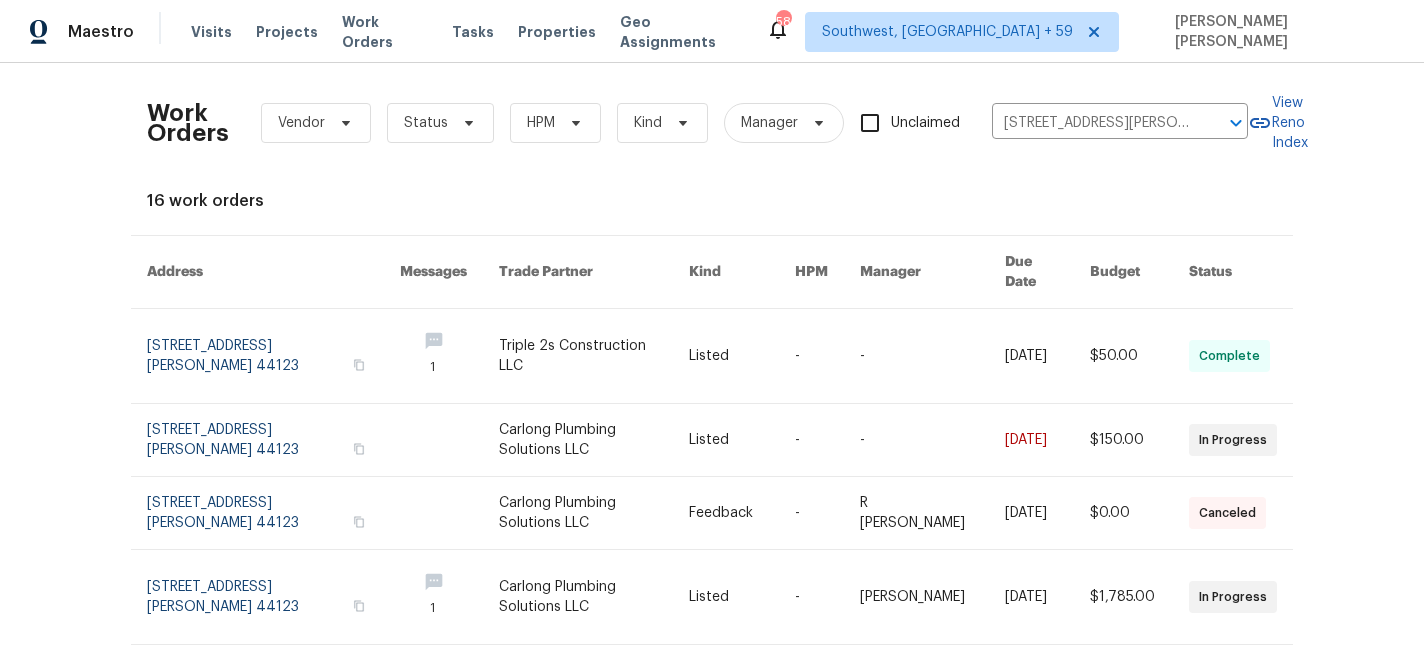click on "[DATE]" at bounding box center [1031, 356] 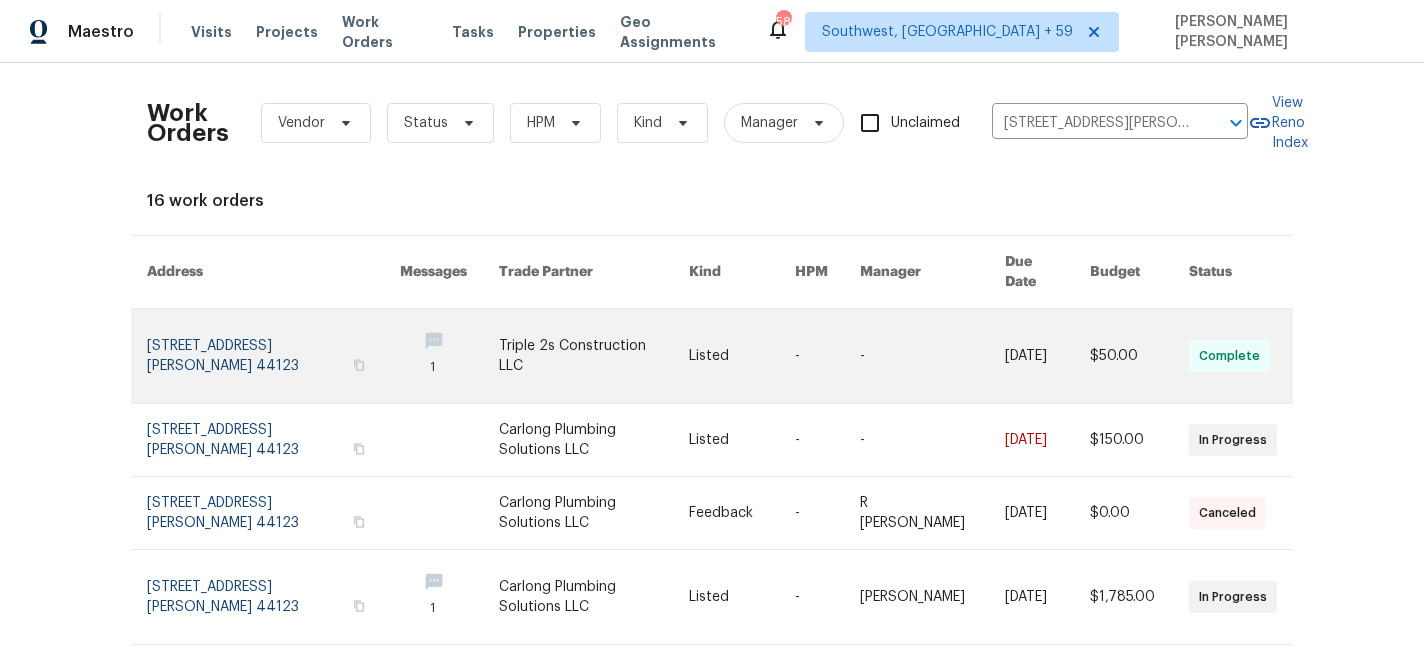 click at bounding box center (449, 356) 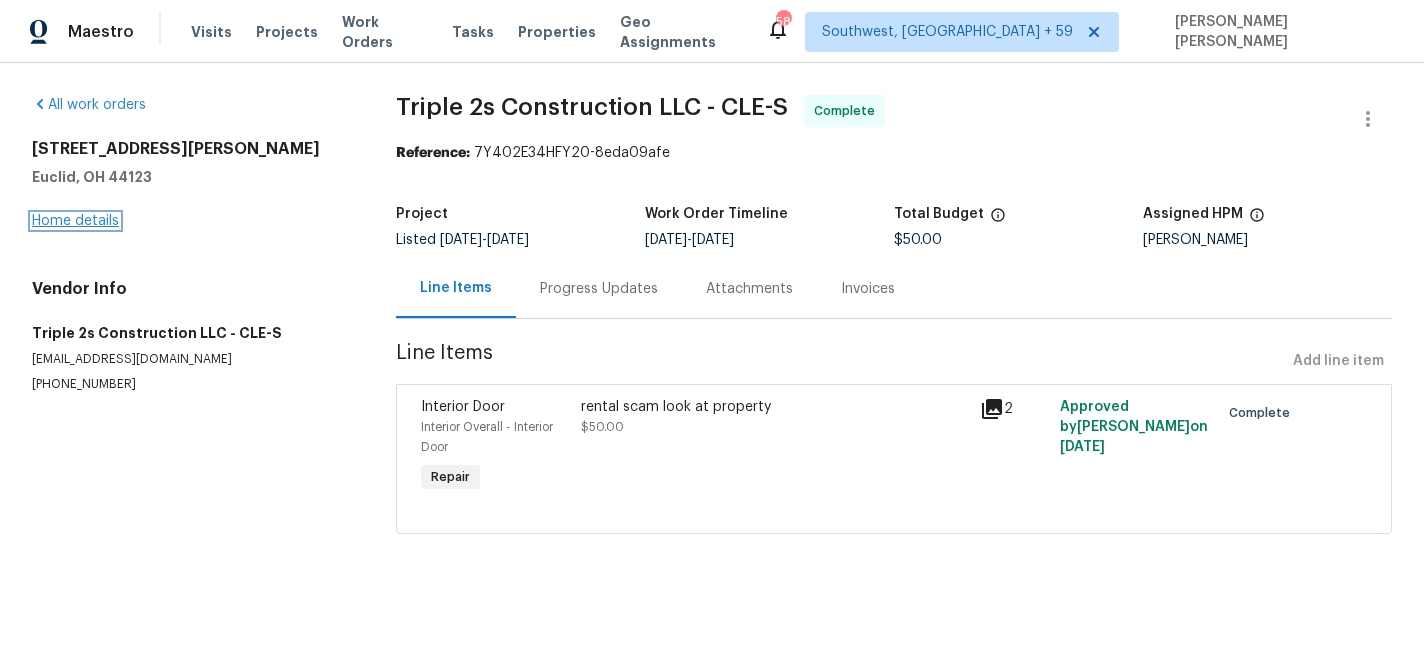 click on "Home details" at bounding box center (75, 221) 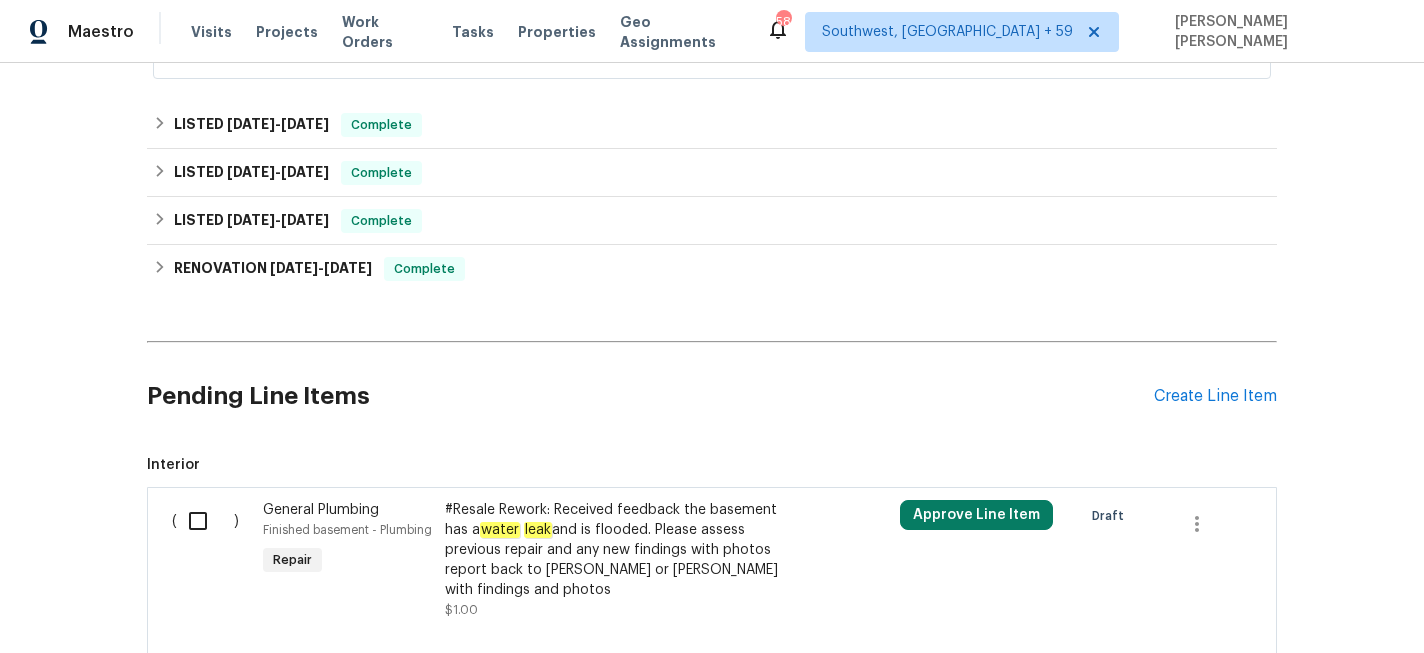 scroll, scrollTop: 273, scrollLeft: 0, axis: vertical 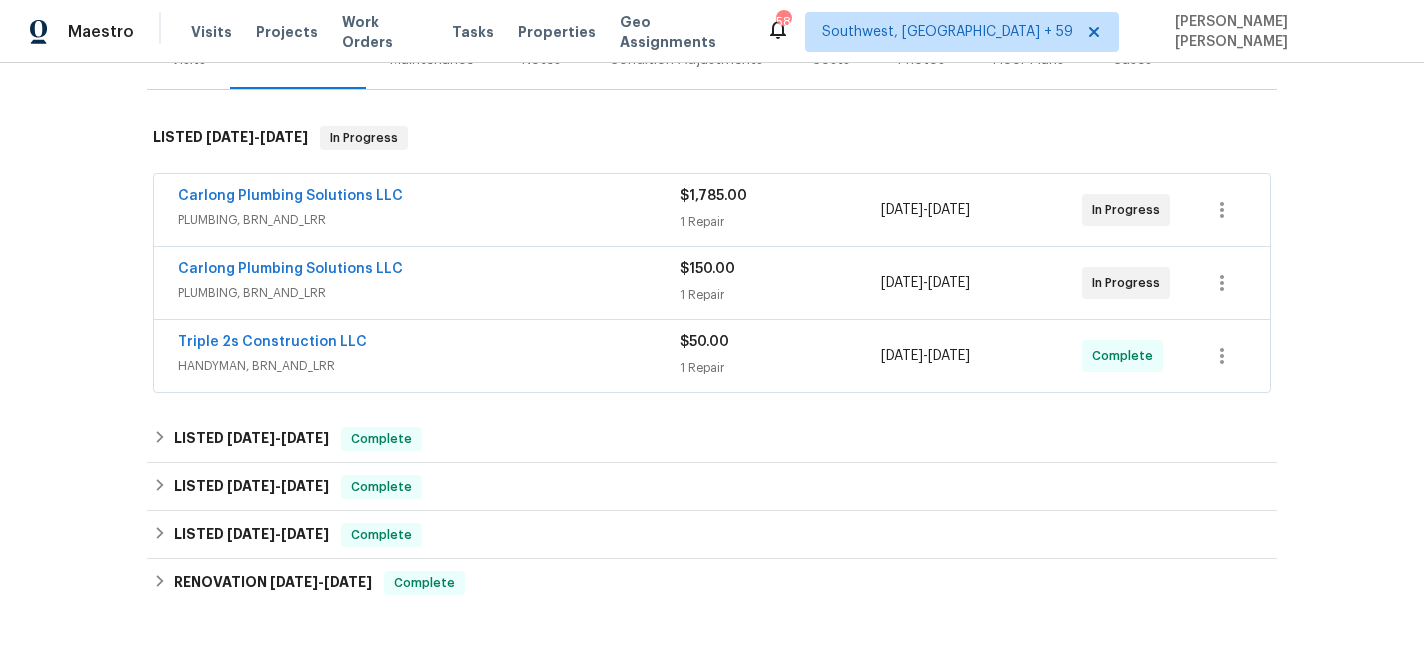 click on "Triple 2s Construction LLC" at bounding box center (429, 344) 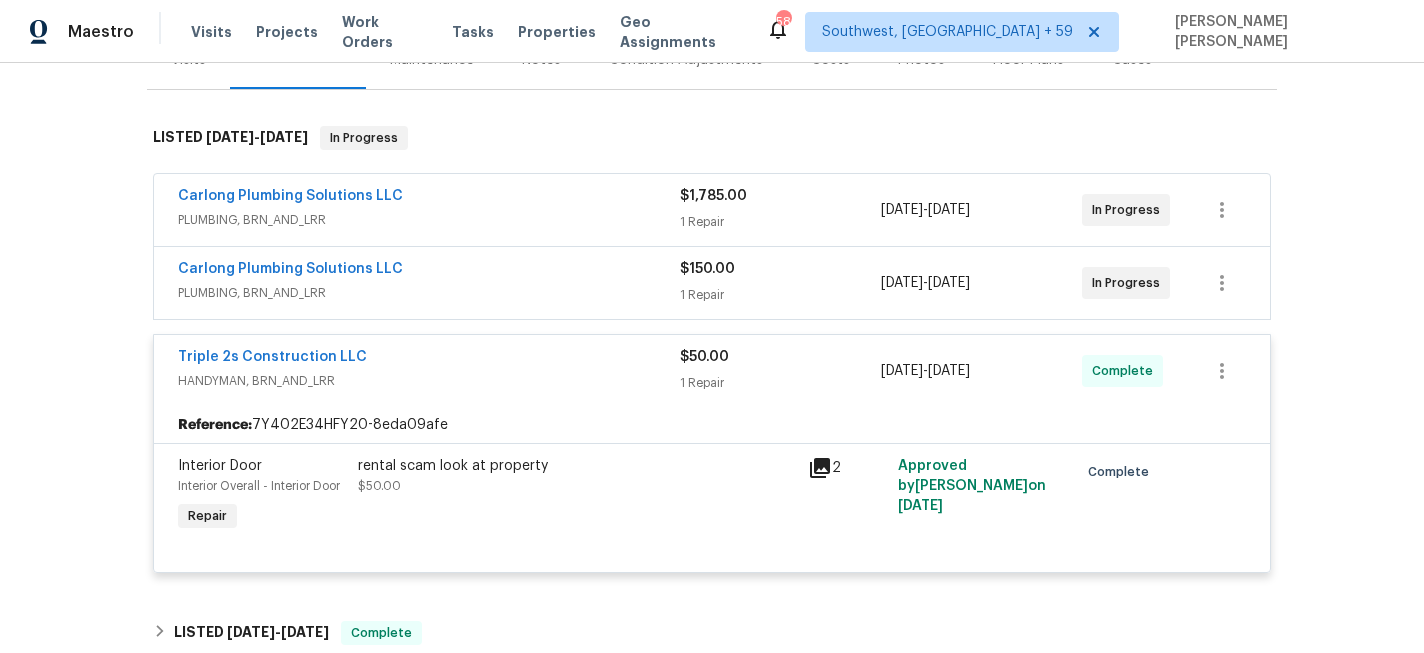 click on "Carlong Plumbing Solutions LLC PLUMBING, BRN_AND_LRR $150.00 1 Repair [DATE]  -  [DATE] In Progress" at bounding box center [712, 283] 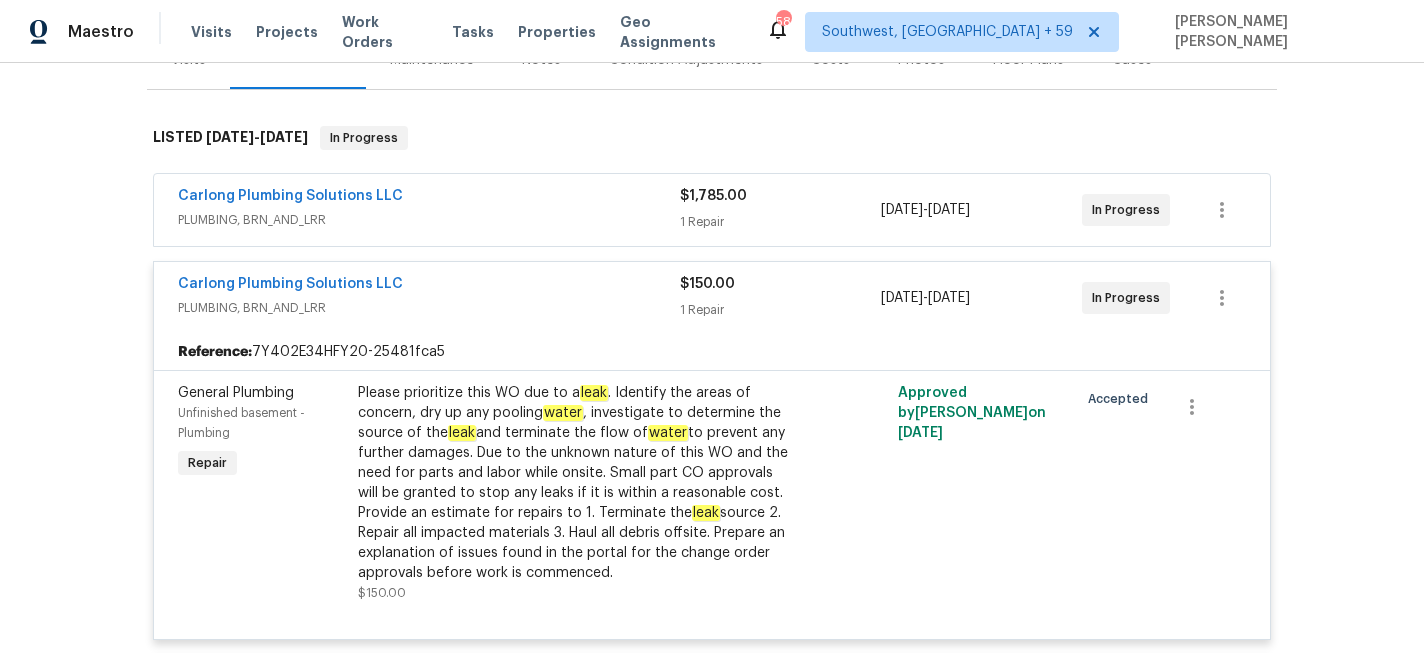 click on "Carlong Plumbing Solutions LLC" at bounding box center (429, 286) 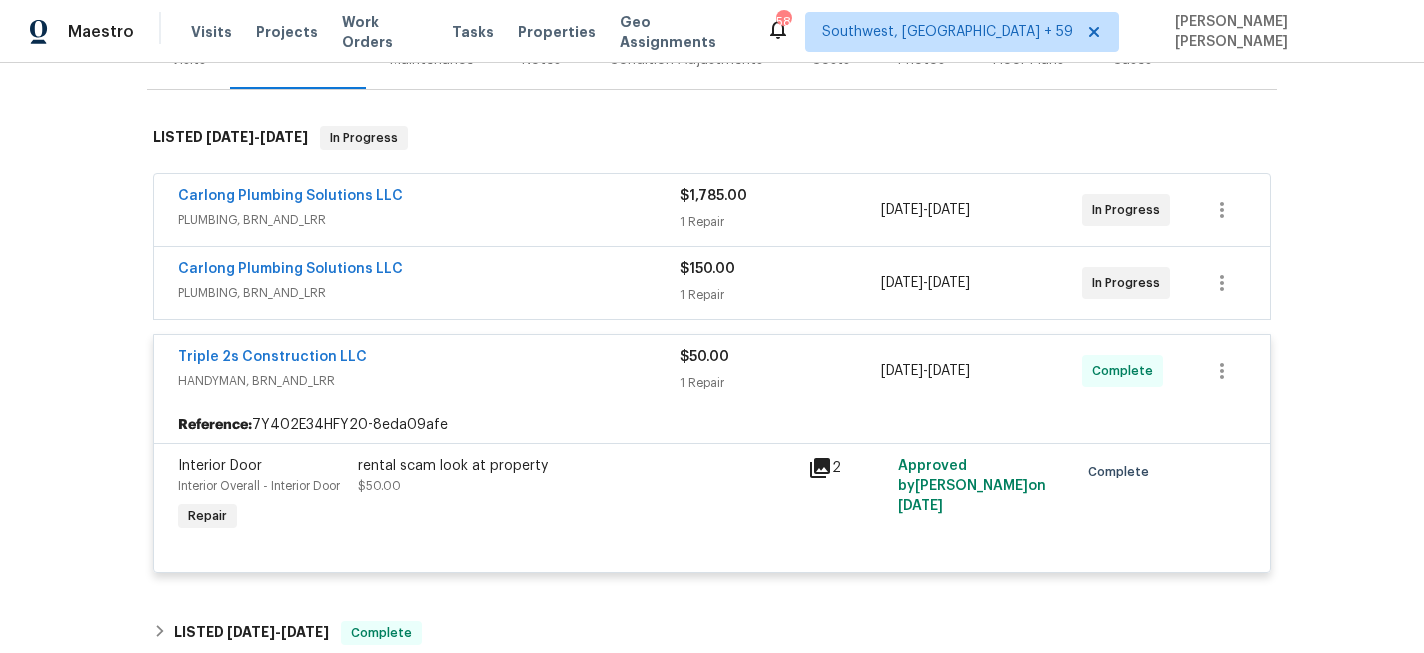 click on "Carlong Plumbing Solutions LLC PLUMBING, BRN_AND_LRR $1,785.00 1 Repair [DATE]  -  [DATE] In Progress" at bounding box center (712, 210) 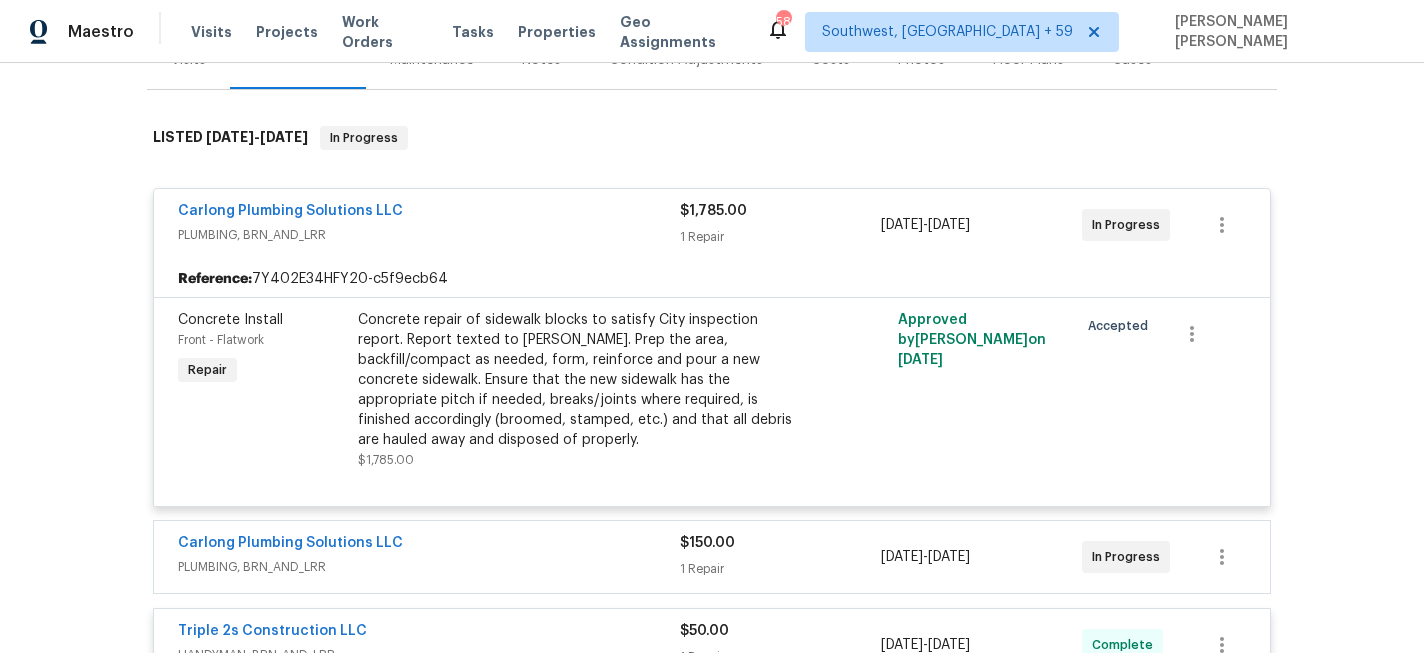 click on "PLUMBING, BRN_AND_LRR" at bounding box center [429, 235] 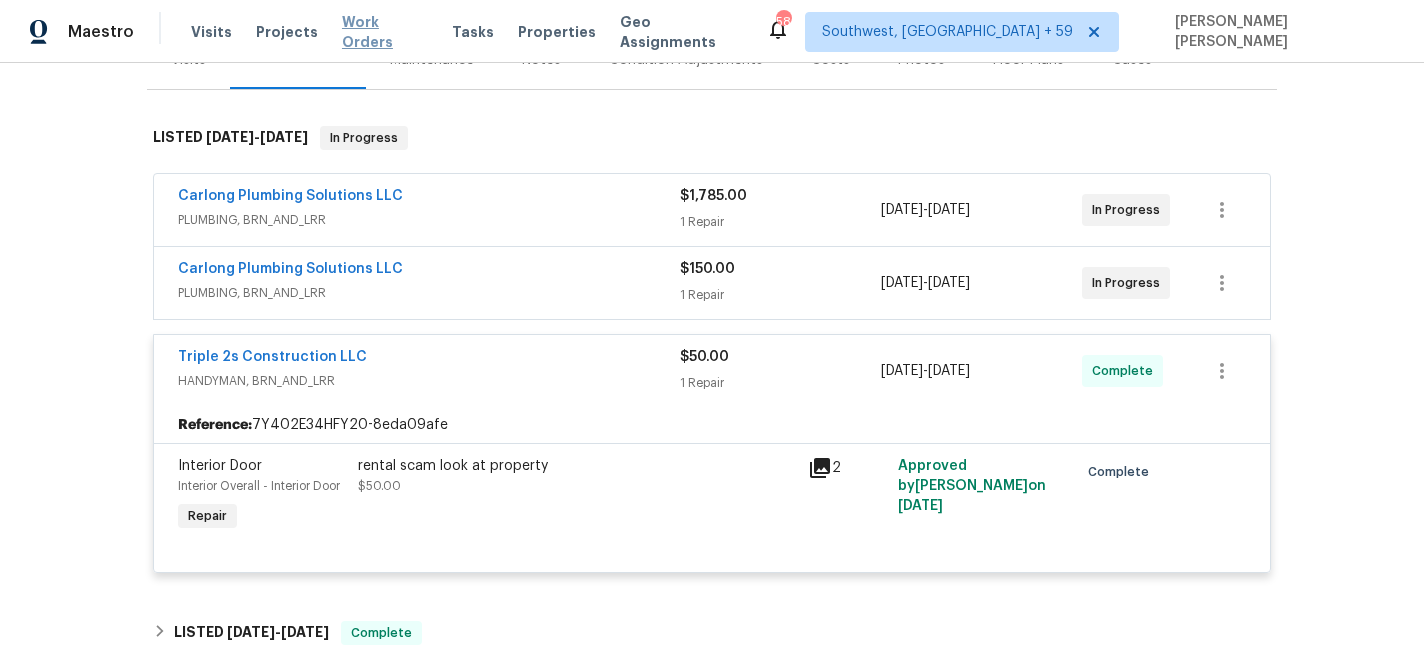 click on "Work Orders" at bounding box center [385, 32] 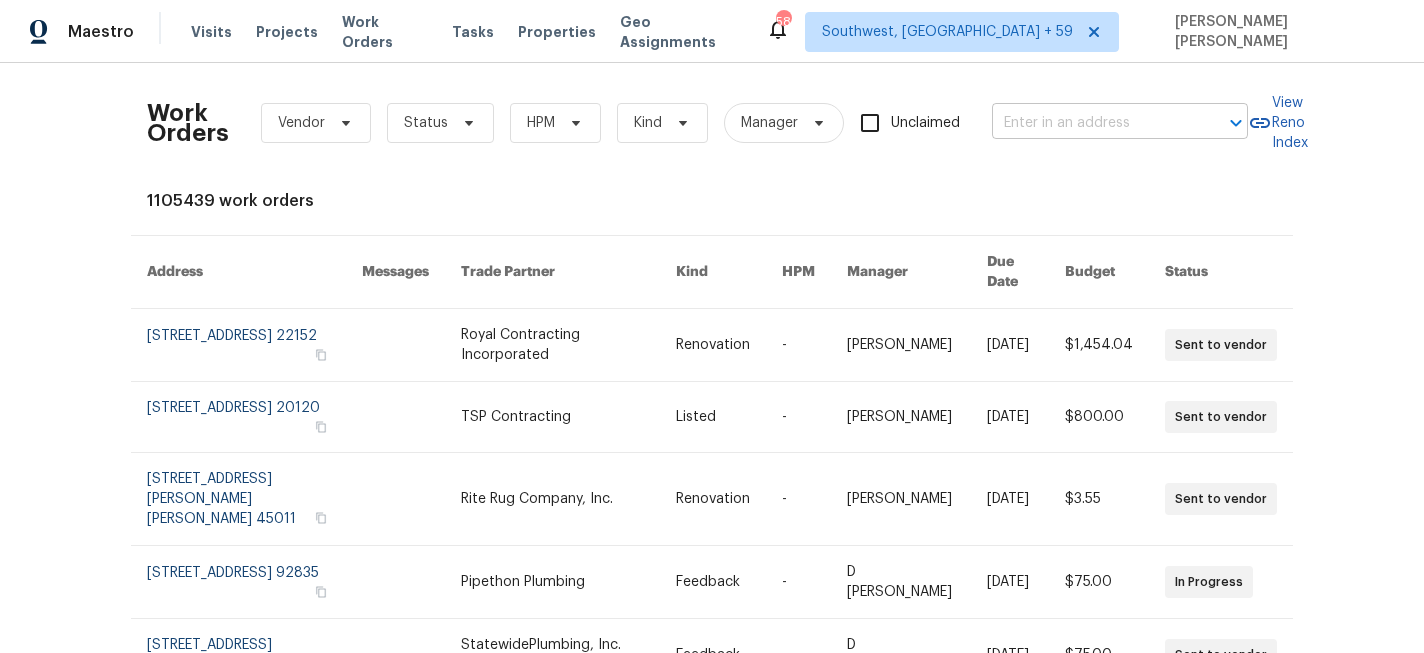 click at bounding box center (1092, 123) 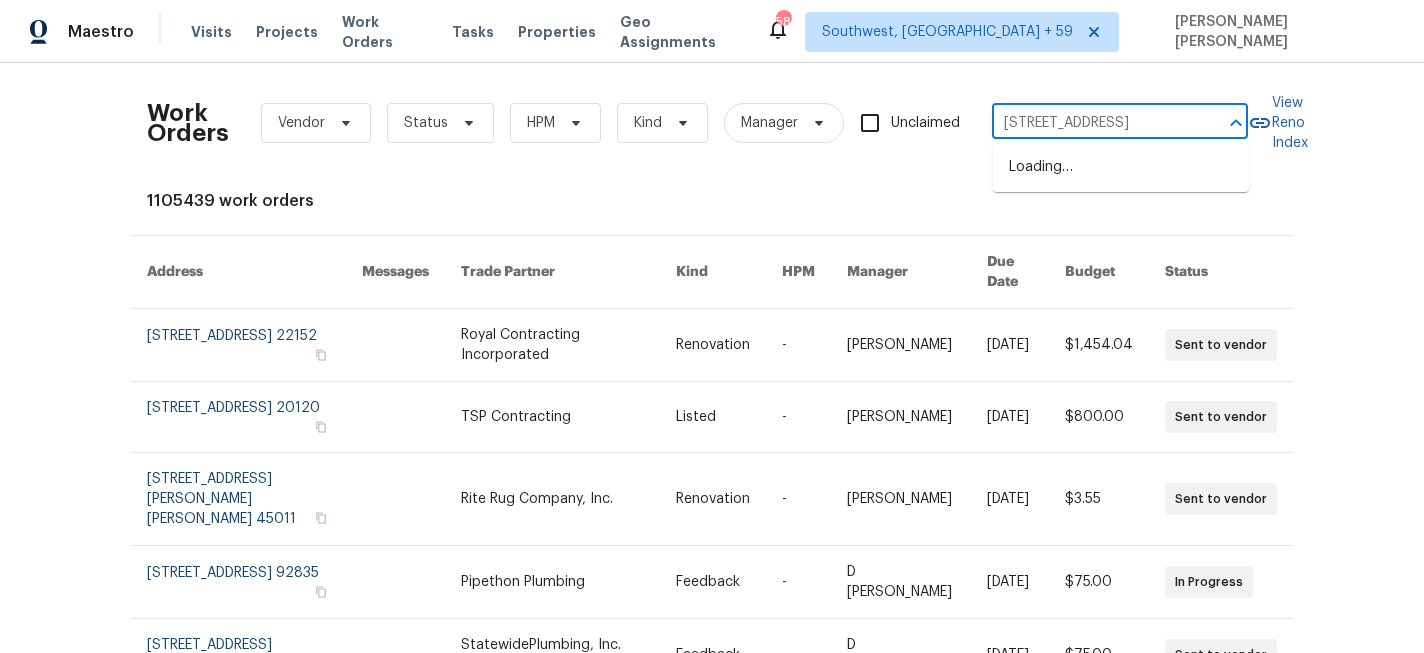 scroll, scrollTop: 0, scrollLeft: 77, axis: horizontal 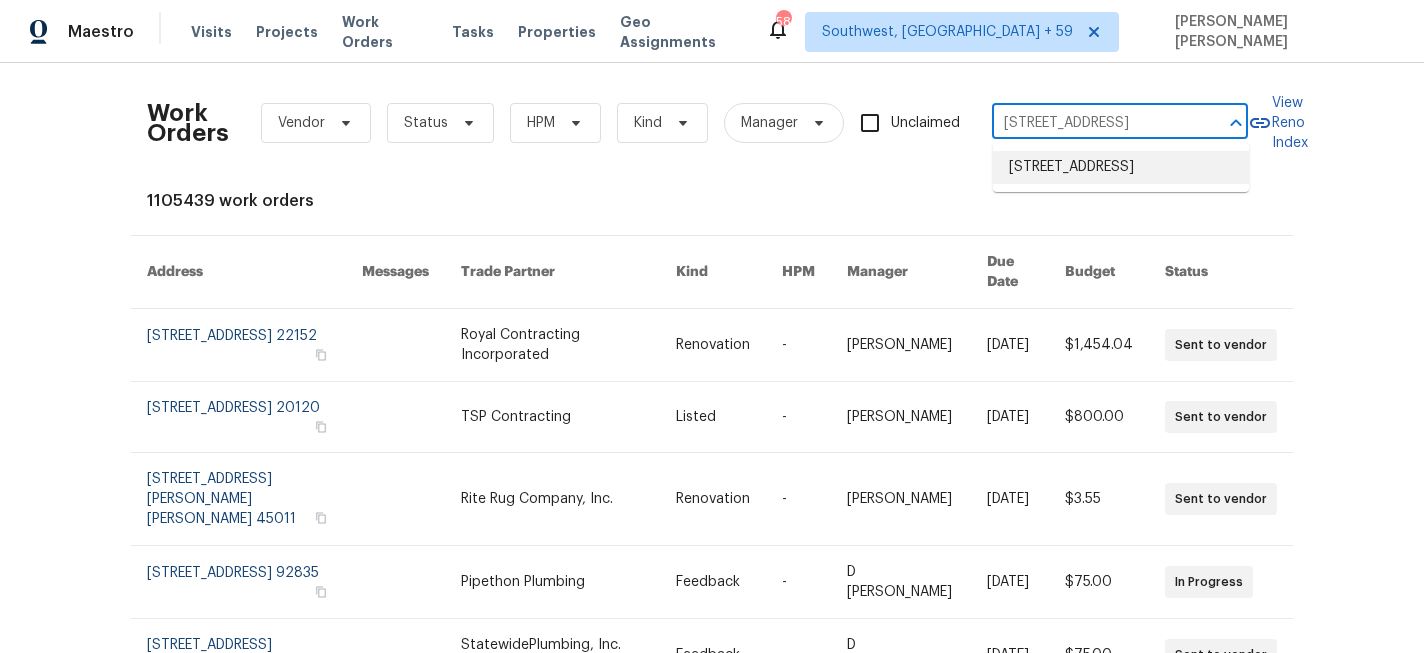 click on "[STREET_ADDRESS]" at bounding box center (1121, 167) 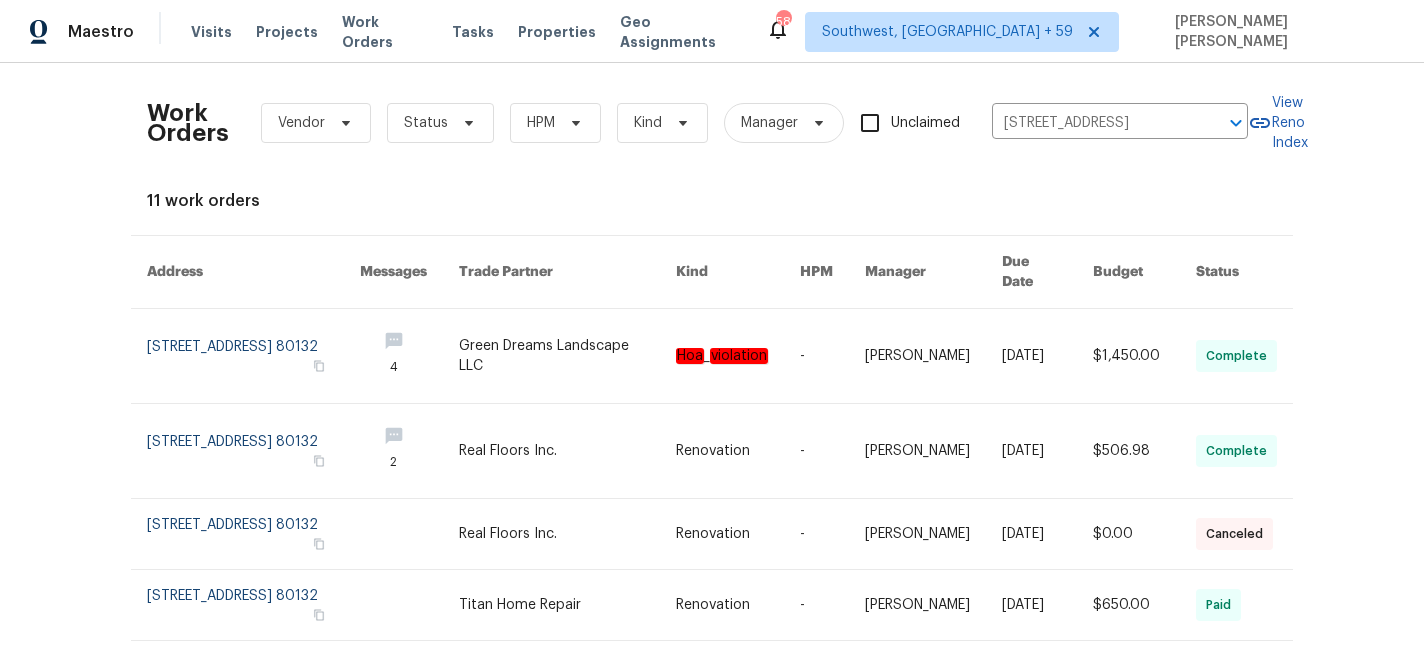 click at bounding box center (933, 356) 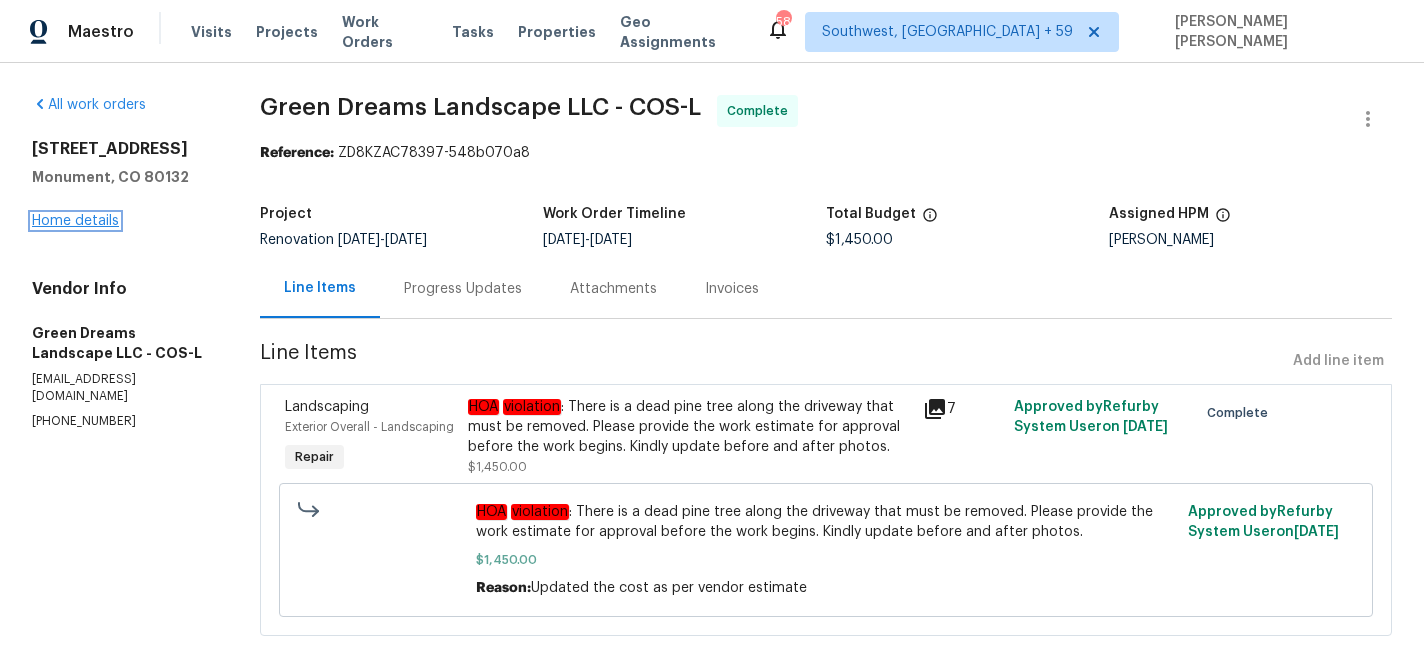 click on "Home details" at bounding box center [75, 221] 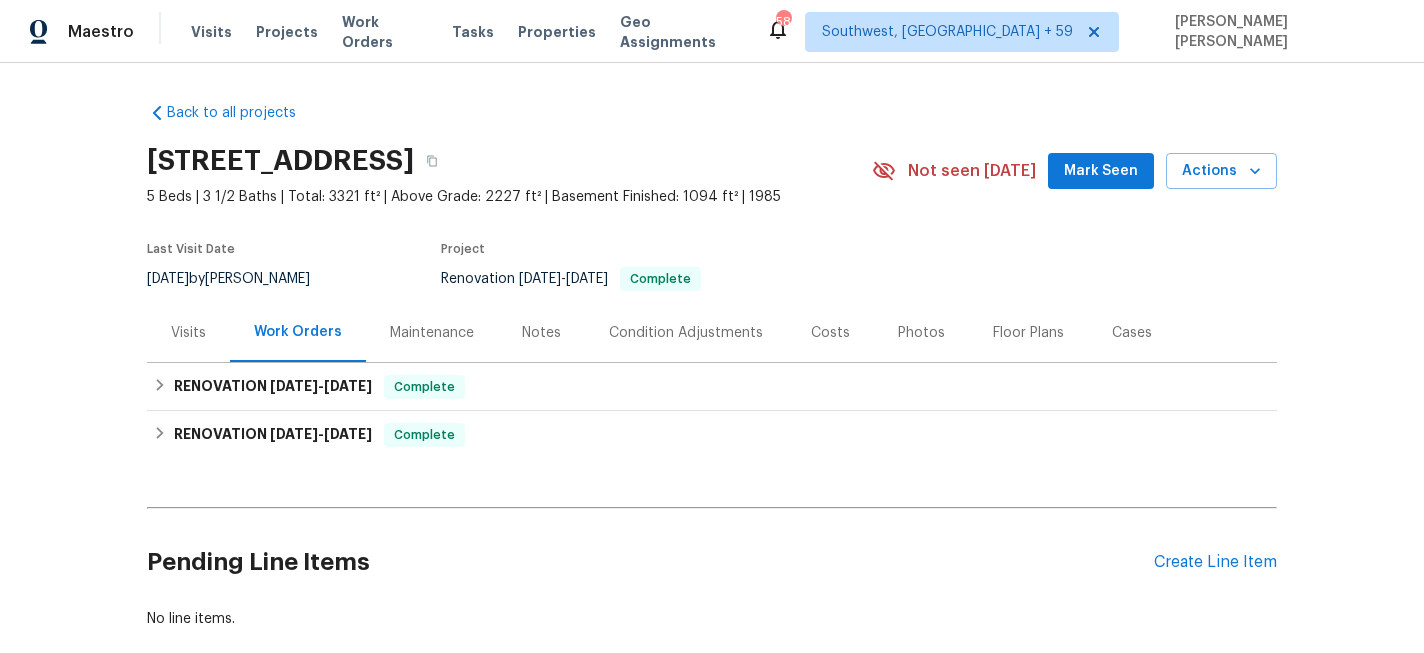 scroll, scrollTop: 112, scrollLeft: 0, axis: vertical 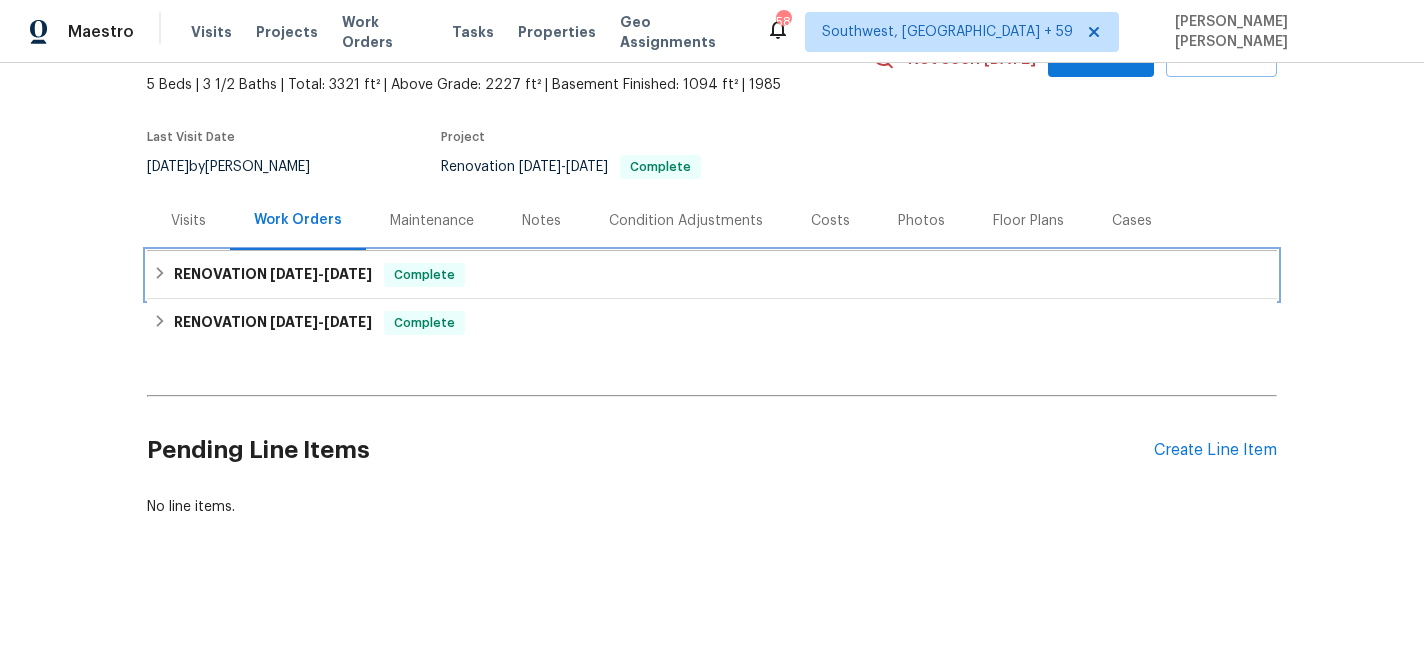 click on "RENOVATION   [DATE]  -  [DATE] Complete" at bounding box center (712, 275) 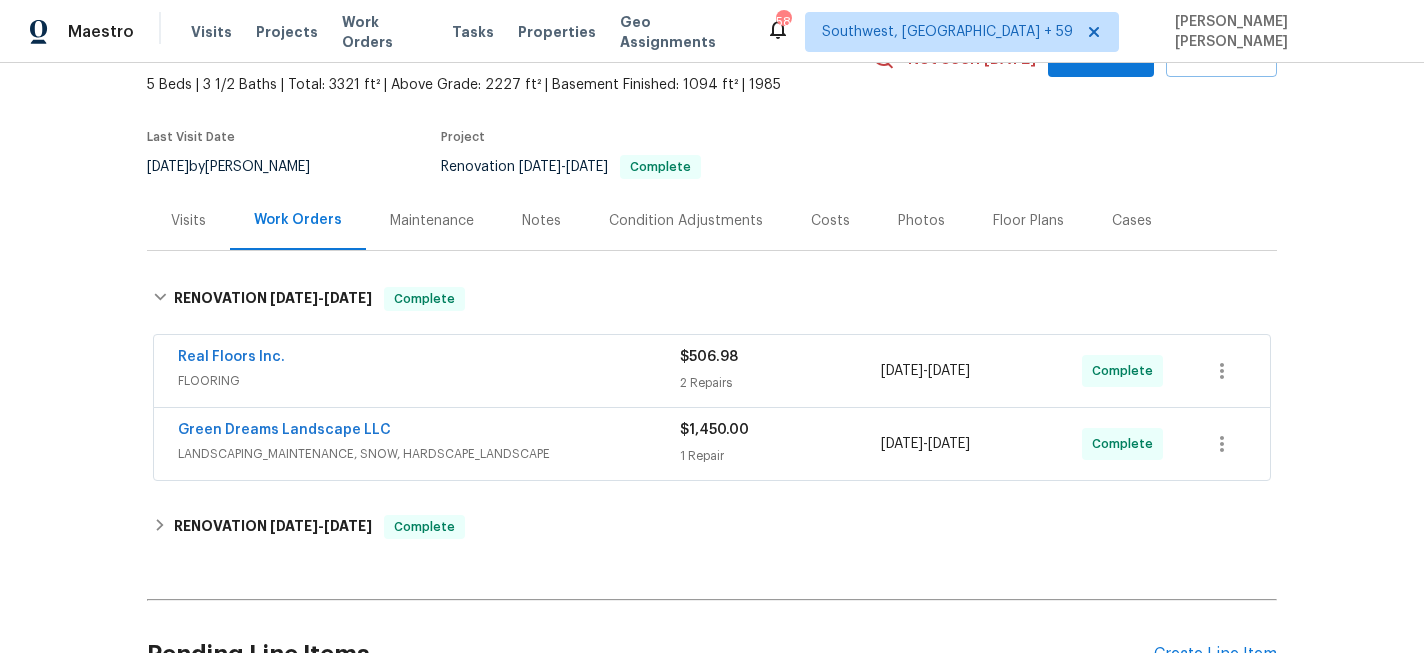 click on "Green Dreams Landscape LLC" at bounding box center (429, 432) 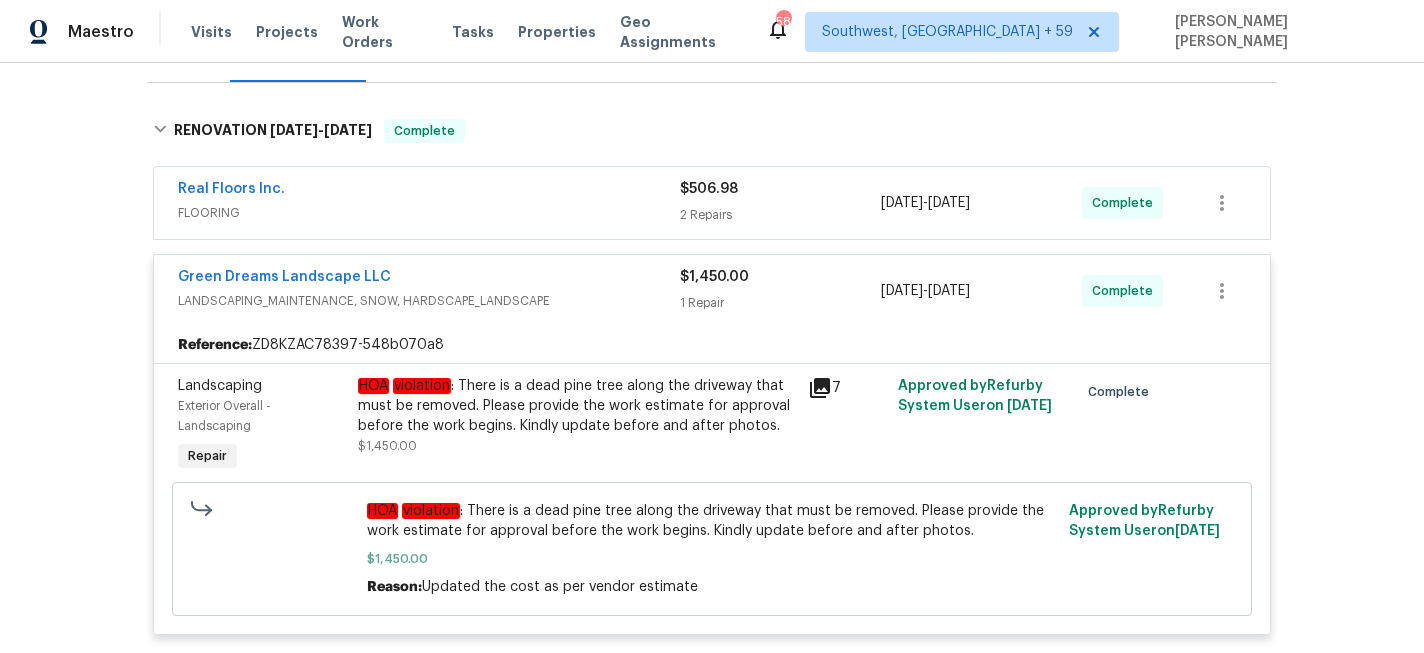 scroll, scrollTop: 398, scrollLeft: 0, axis: vertical 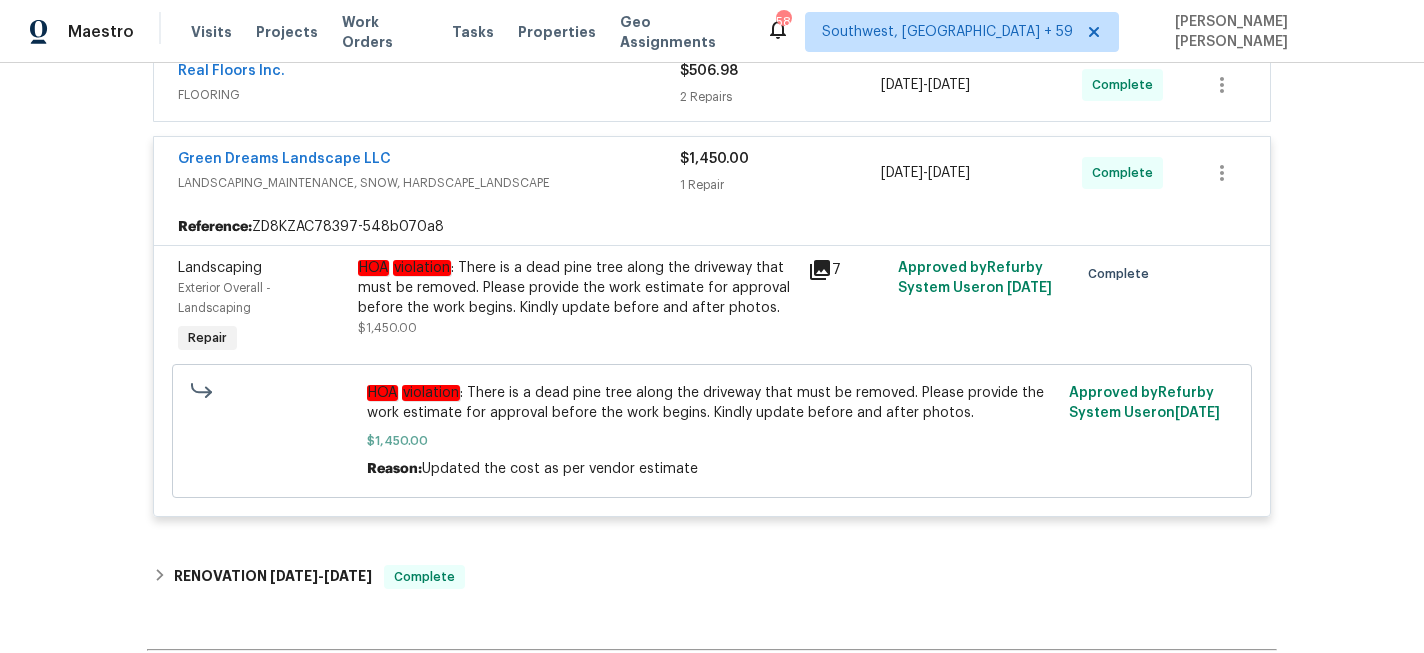 click on "FLOORING" at bounding box center [429, 95] 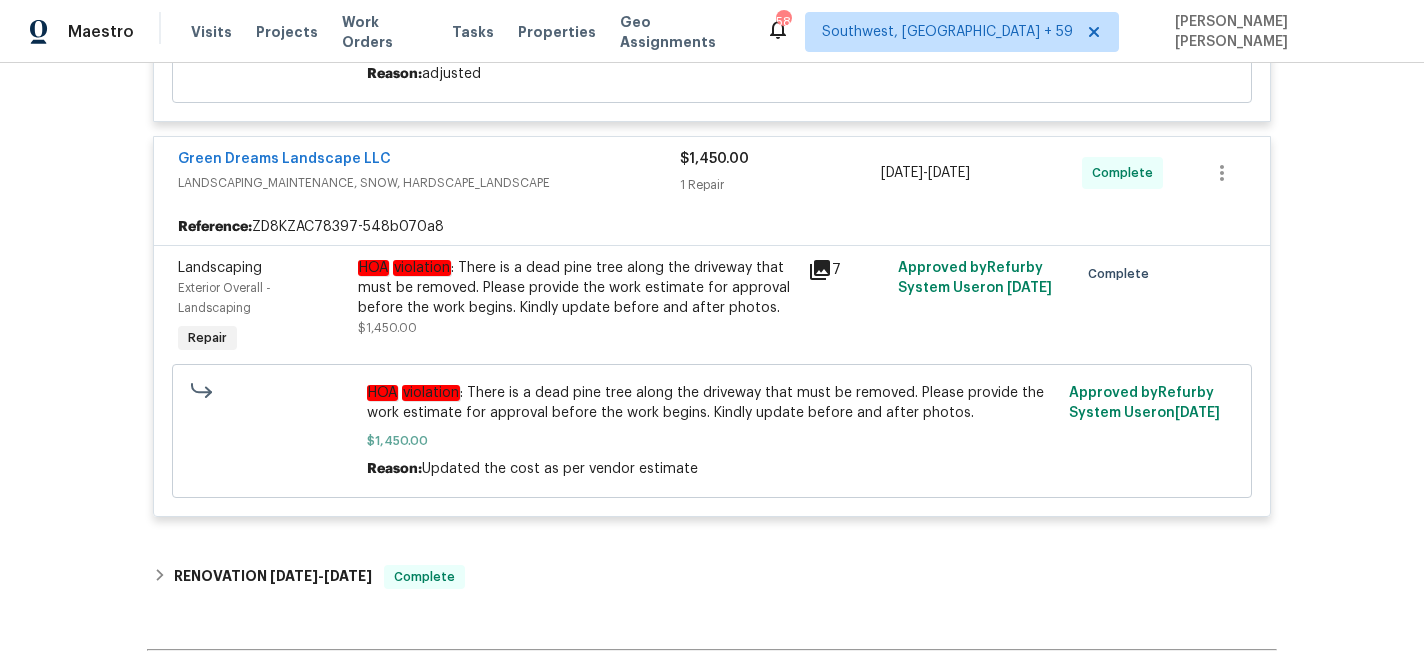scroll, scrollTop: 1012, scrollLeft: 0, axis: vertical 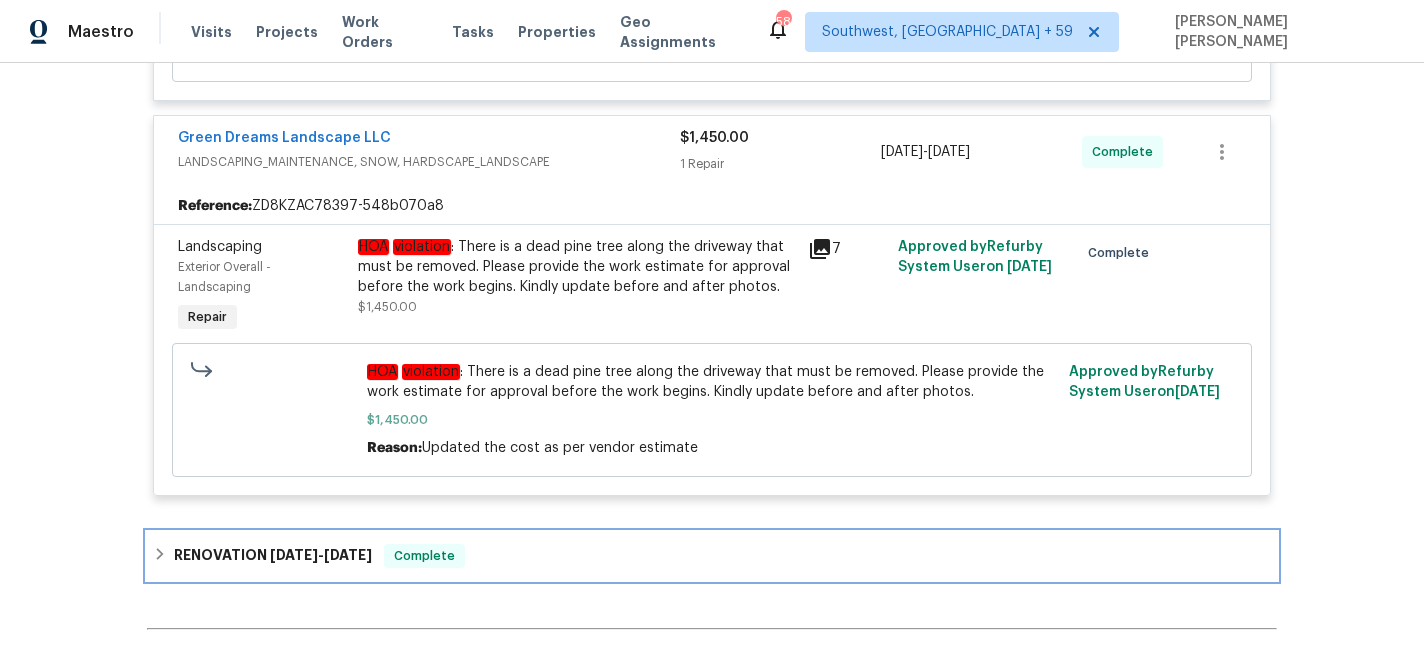click on "RENOVATION   [DATE]  -  [DATE] Complete" at bounding box center [712, 556] 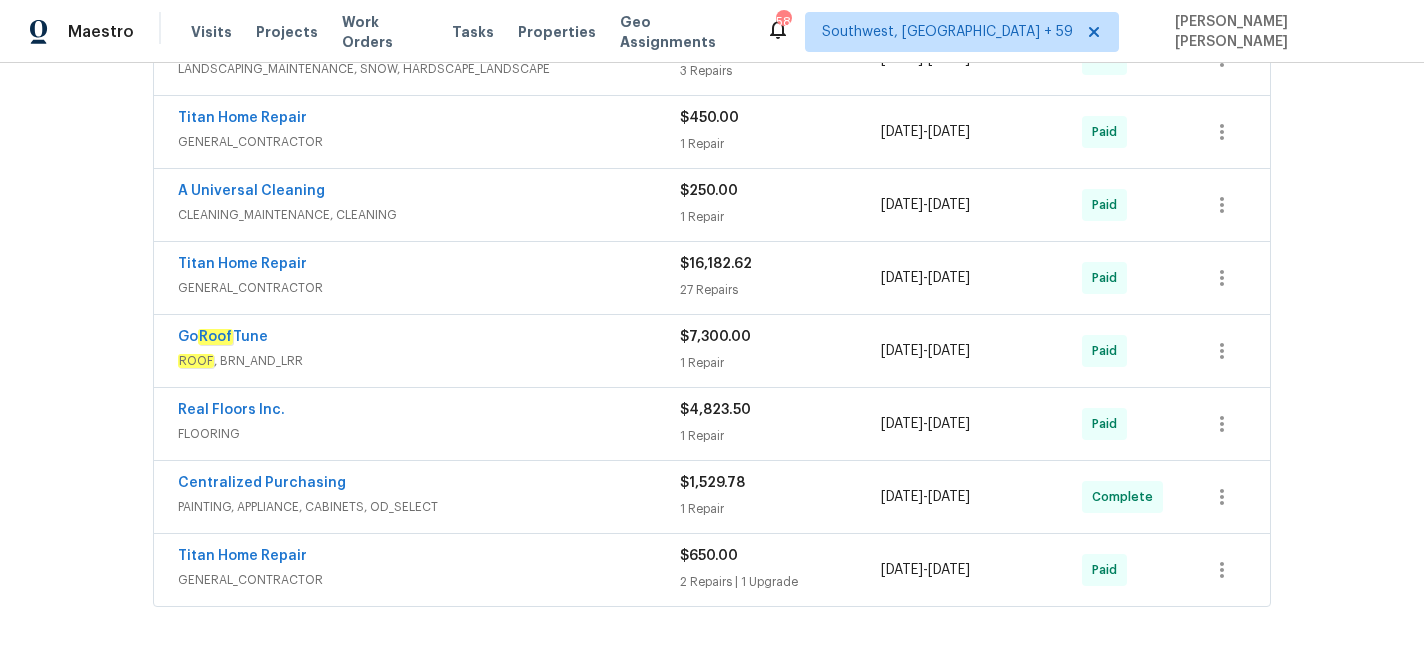 scroll, scrollTop: 1612, scrollLeft: 0, axis: vertical 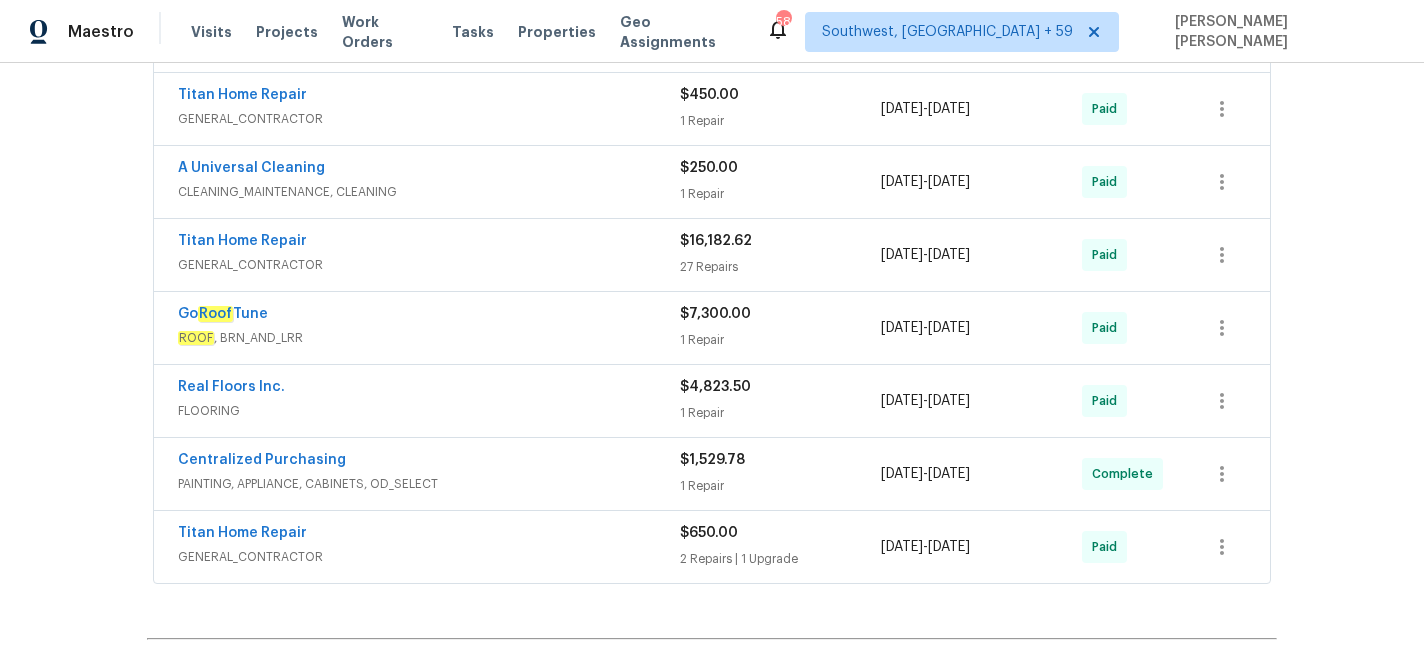 click on "FLOORING" at bounding box center [429, 411] 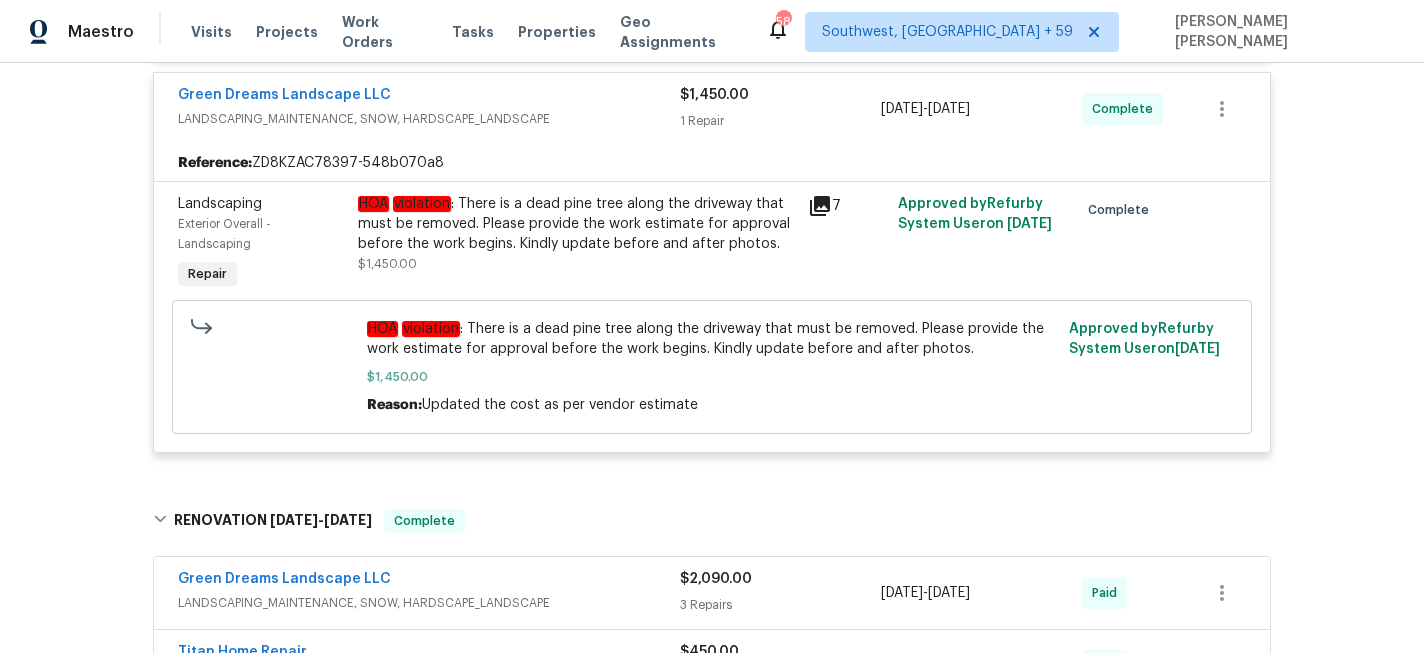 scroll, scrollTop: 1295, scrollLeft: 0, axis: vertical 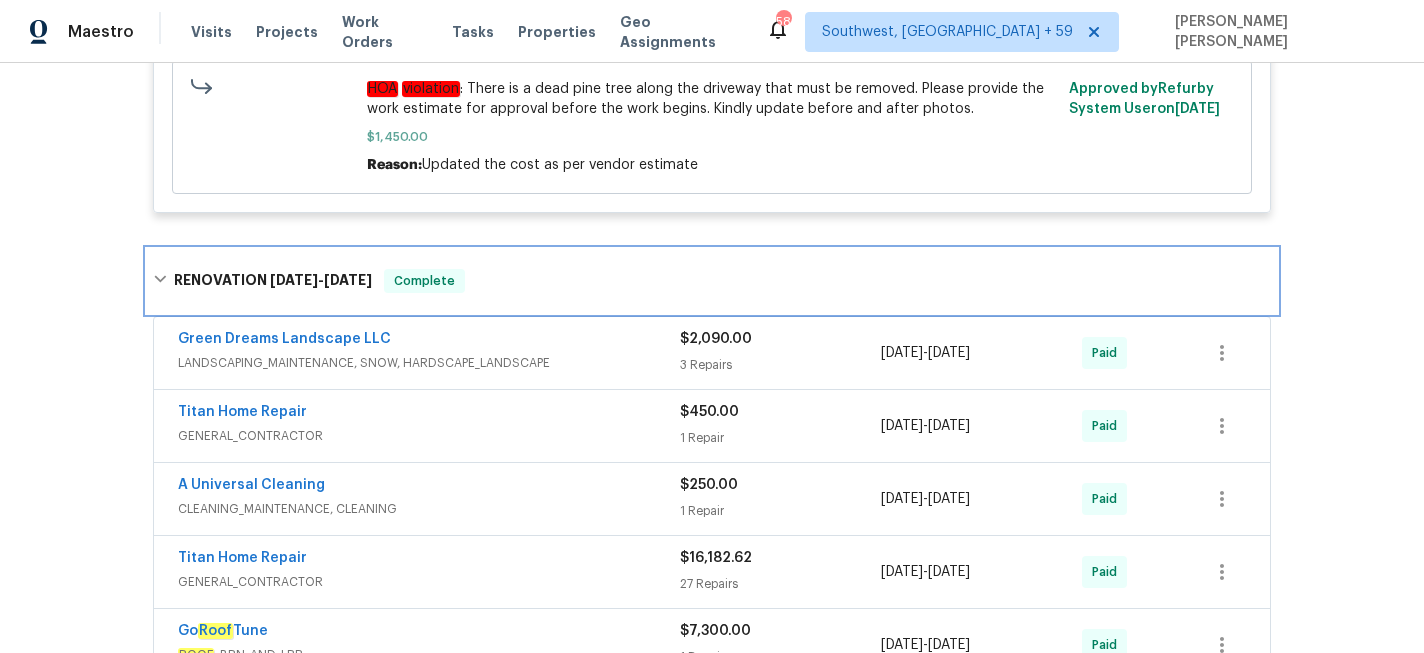 click on "Complete" at bounding box center (424, 281) 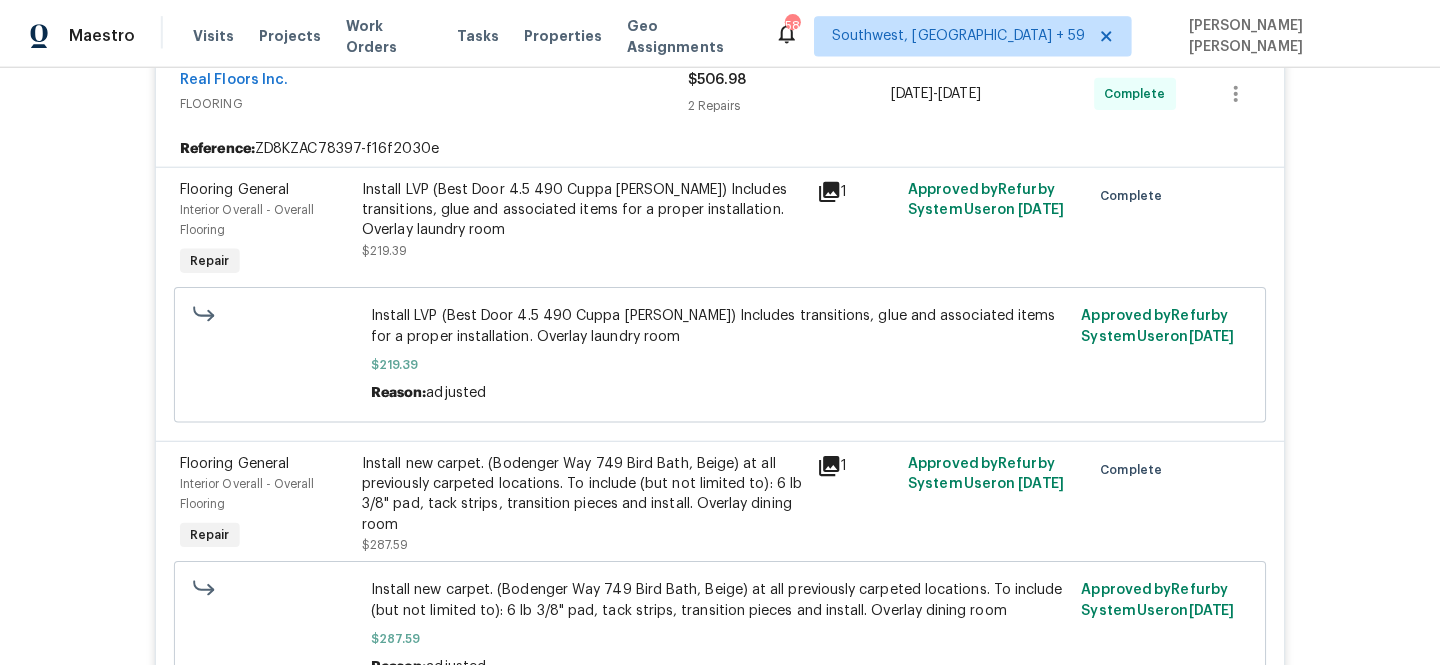 scroll, scrollTop: 0, scrollLeft: 0, axis: both 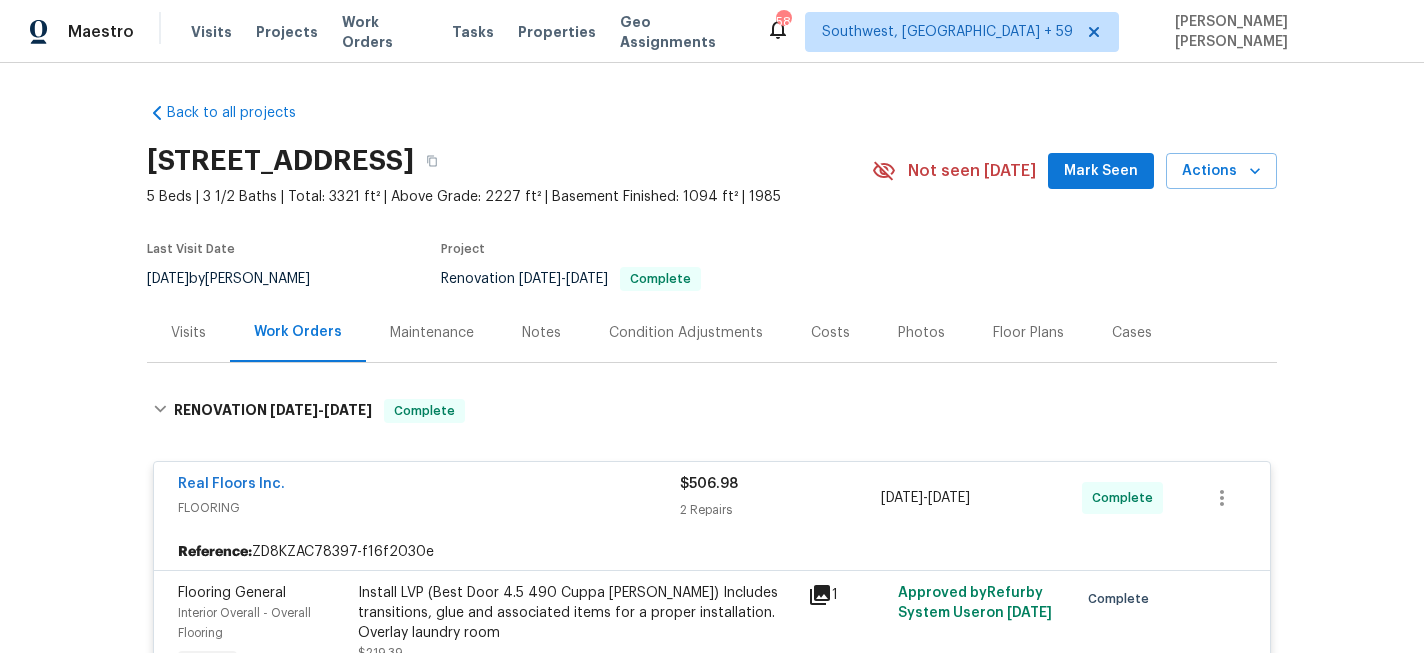 click on "Back to all projects [STREET_ADDRESS] 5 Beds | 3 1/2 Baths | Total: 3321 ft² | Above Grade: 2227 ft² | Basement Finished: 1094 ft² | 1985 Not seen [DATE] Mark Seen Actions Last Visit Date [DATE]  by  [PERSON_NAME]   Project Renovation   [DATE]  -  [DATE] Complete Visits Work Orders Maintenance Notes Condition Adjustments Costs Photos Floor Plans Cases RENOVATION   [DATE]  -  [DATE] Complete Real Floors Inc. FLOORING $506.98 2 Repairs [DATE]  -  [DATE] Complete Reference:  ZD8KZAC78397-f16f2030e Flooring General Interior Overall - Overall Flooring Repair Install LVP (Best Door 4.5 490 Cuppa [PERSON_NAME]) Includes transitions, glue and associated items for a proper installation.  Overlay laundry room $219.39   1 Approved by  Refurby System User  on   [DATE] Complete Install LVP (Best Door 4.5 490 Cuppa [PERSON_NAME]) Includes transitions, glue and associated items for a proper installation.  Overlay laundry room $219.39 Reason:  adjusted Approved by  Refurby System User  on  [DATE] Repair" at bounding box center (712, 358) 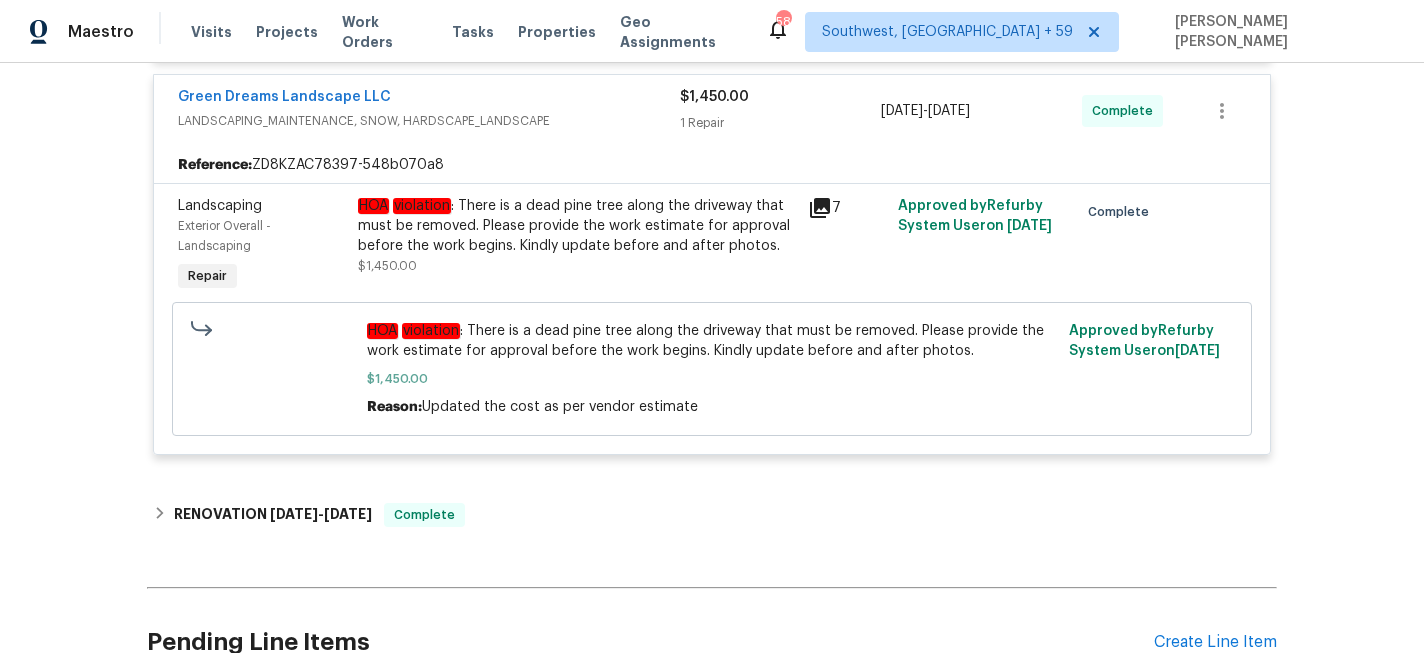 scroll, scrollTop: 1249, scrollLeft: 0, axis: vertical 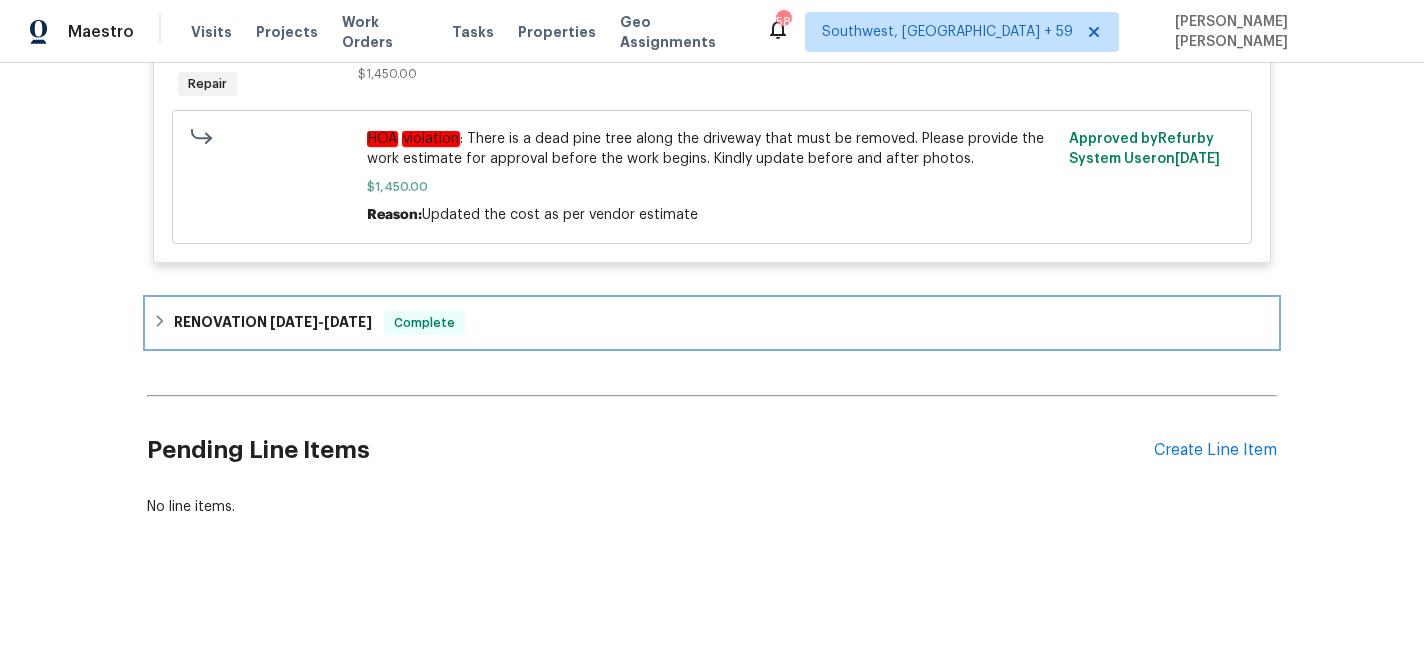 click on "Complete" at bounding box center [424, 323] 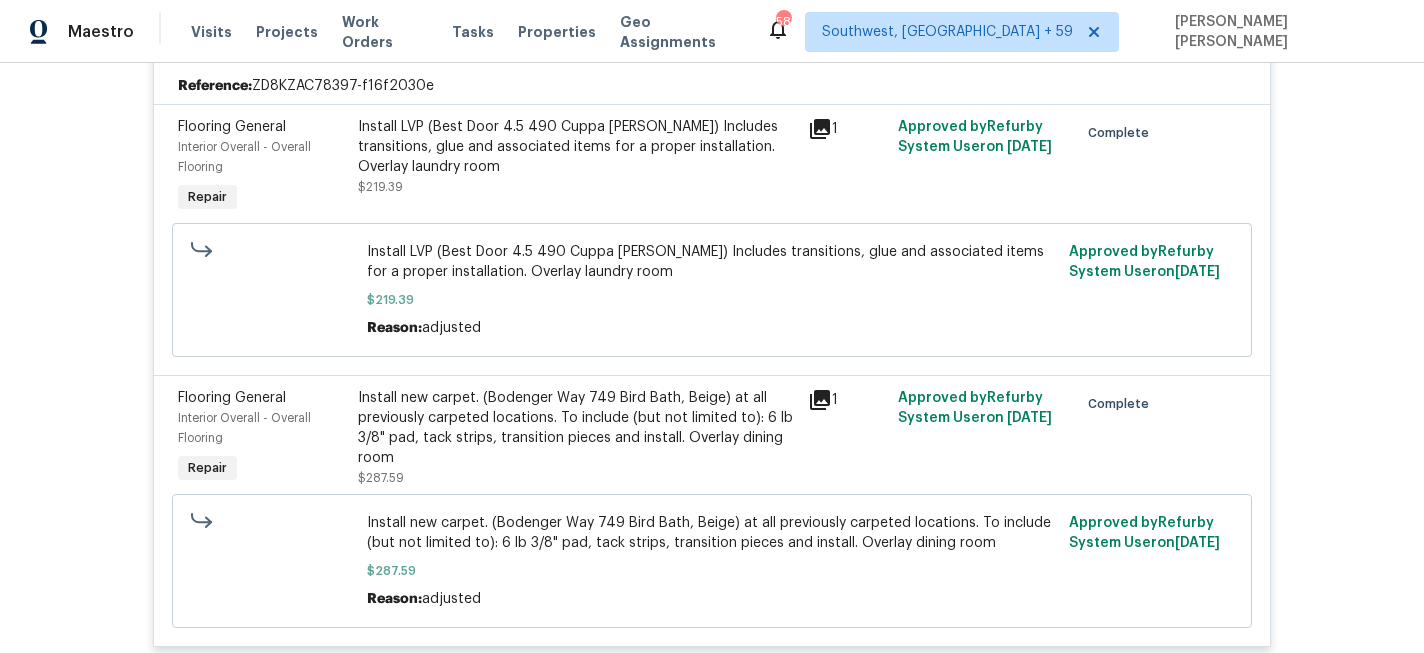 scroll, scrollTop: 443, scrollLeft: 0, axis: vertical 